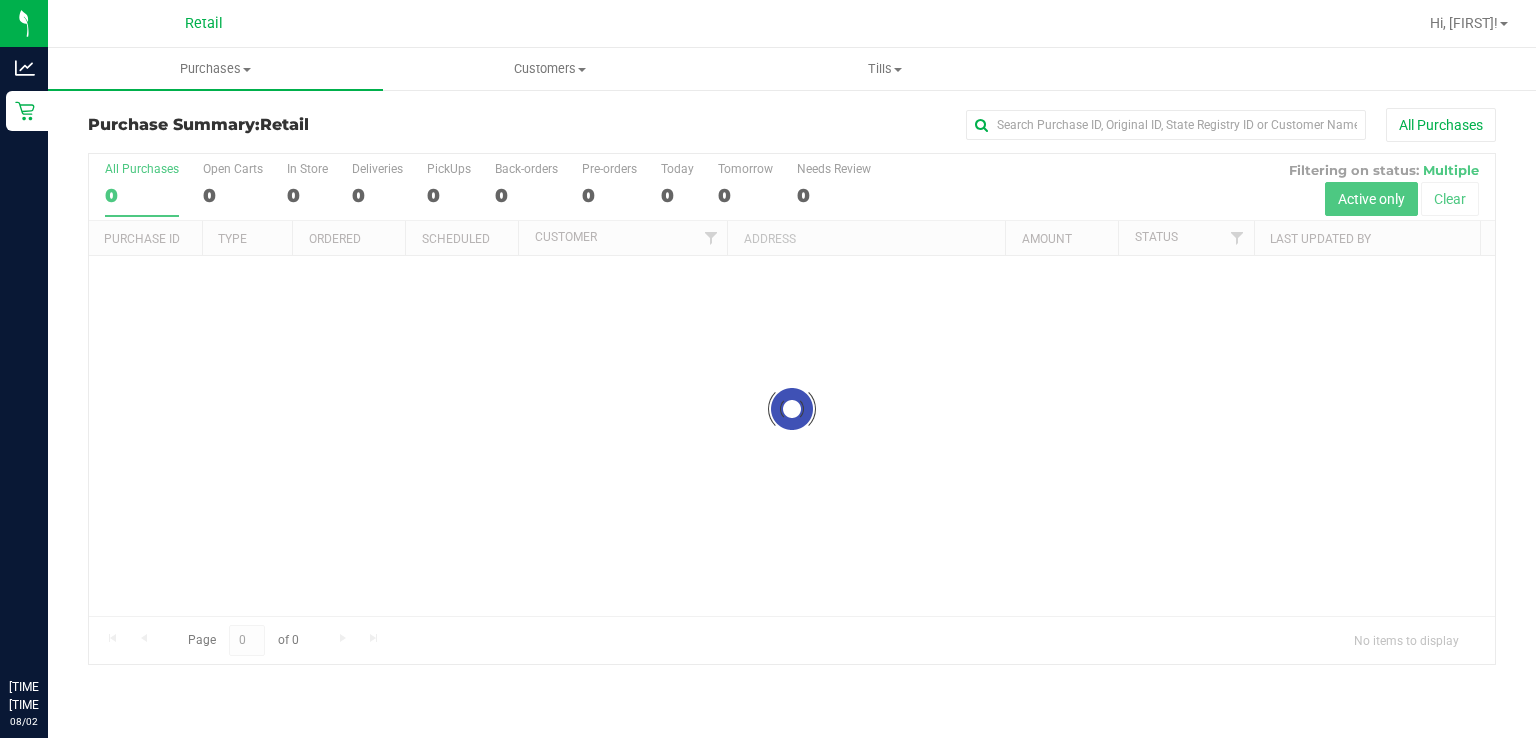 scroll, scrollTop: 0, scrollLeft: 0, axis: both 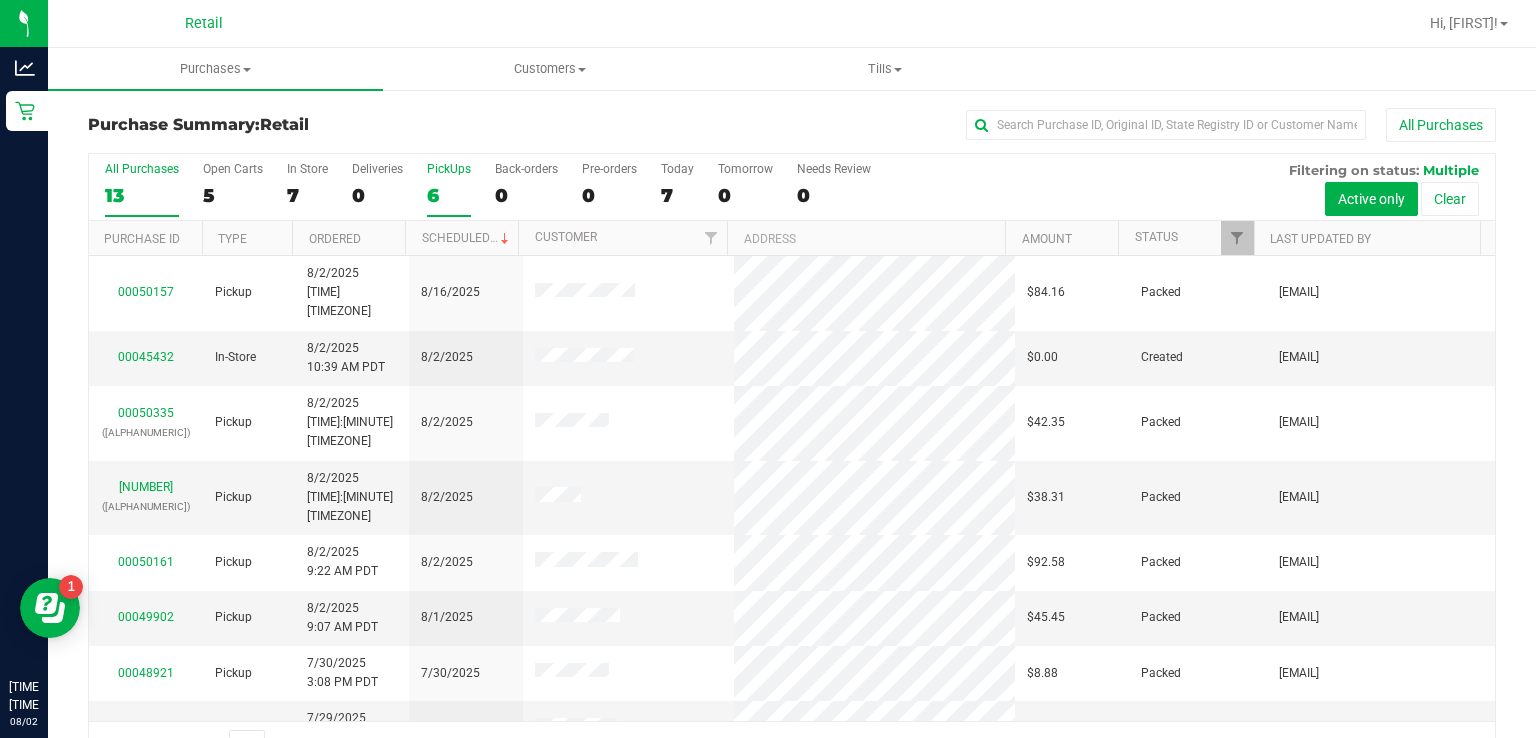 click on "6" at bounding box center [449, 195] 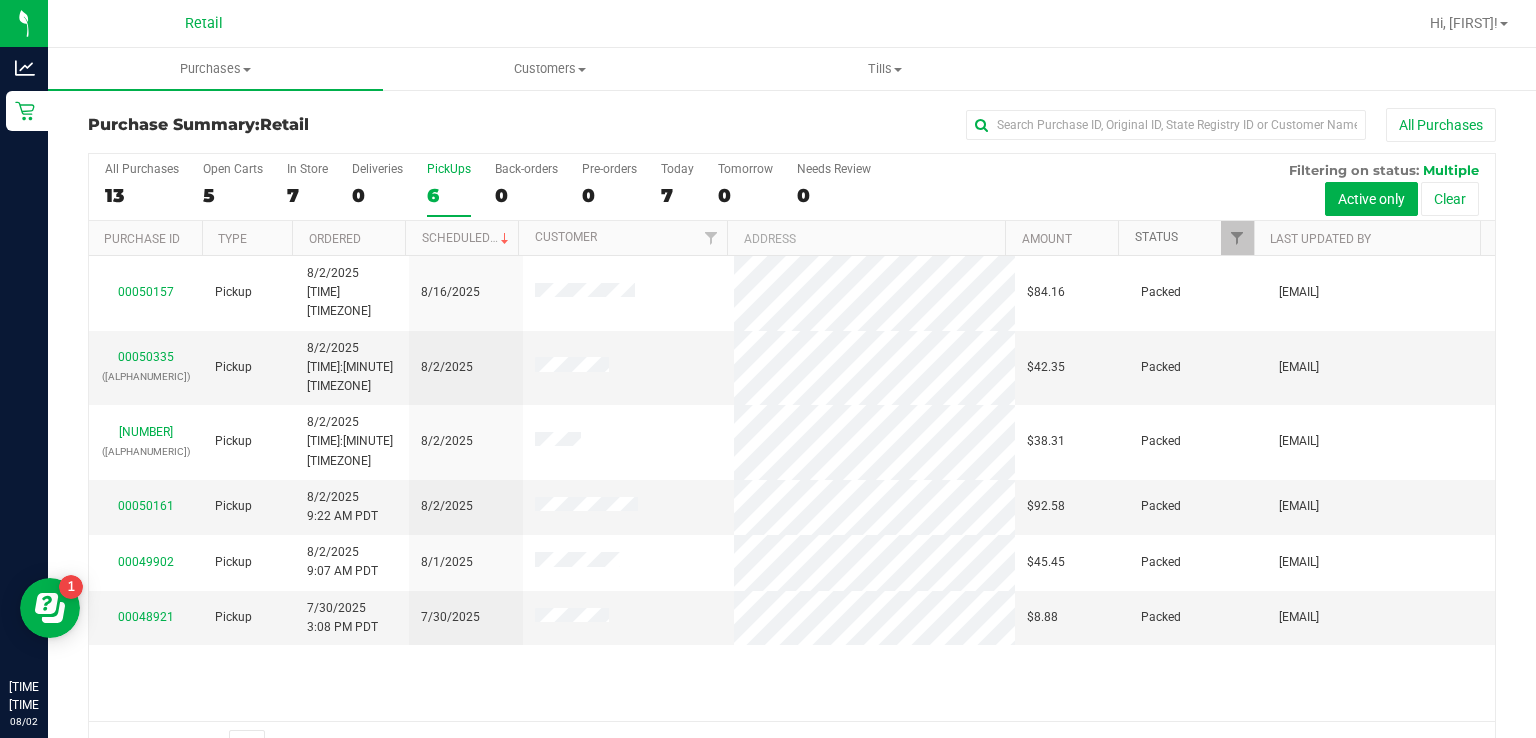 click on "Status" at bounding box center [1156, 237] 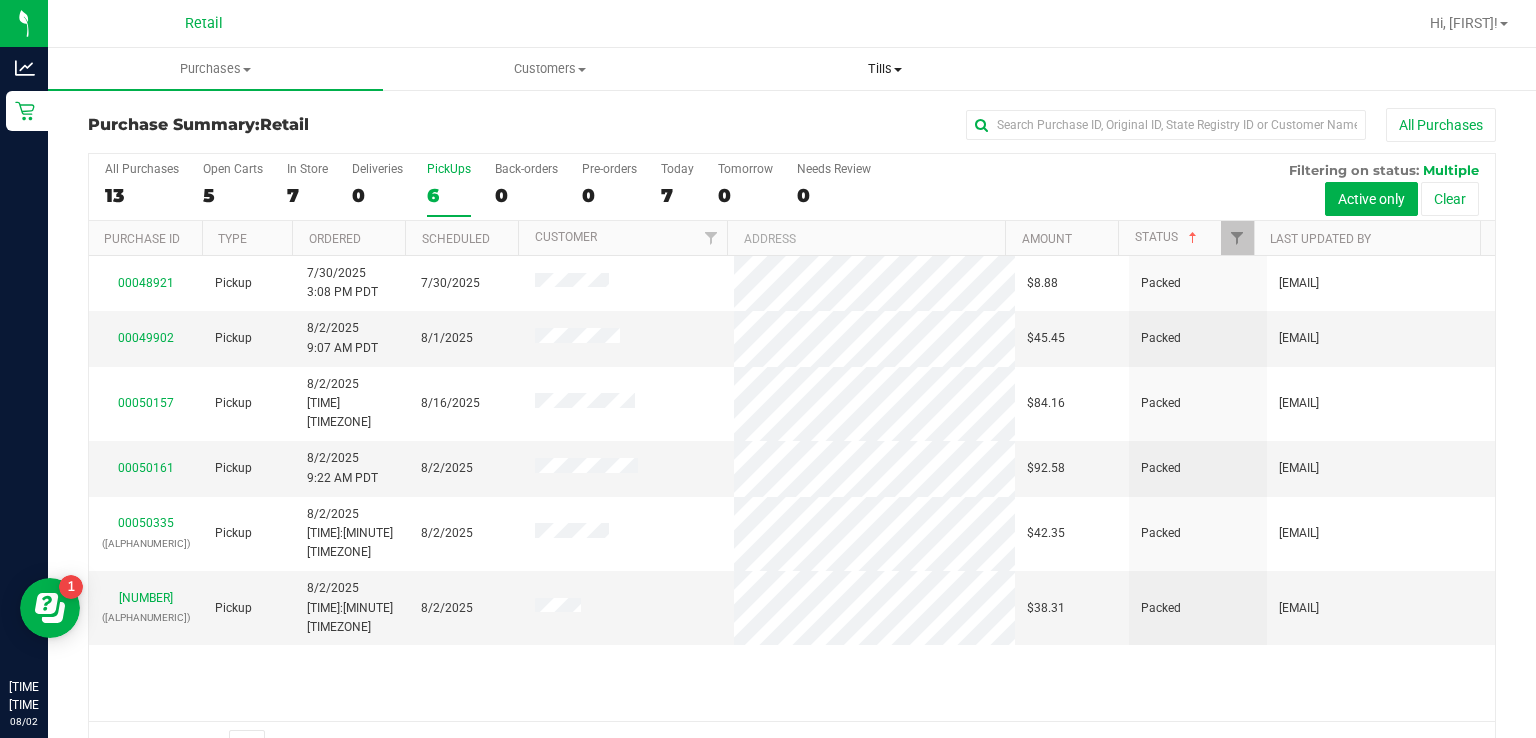 click on "Tills" at bounding box center [885, 69] 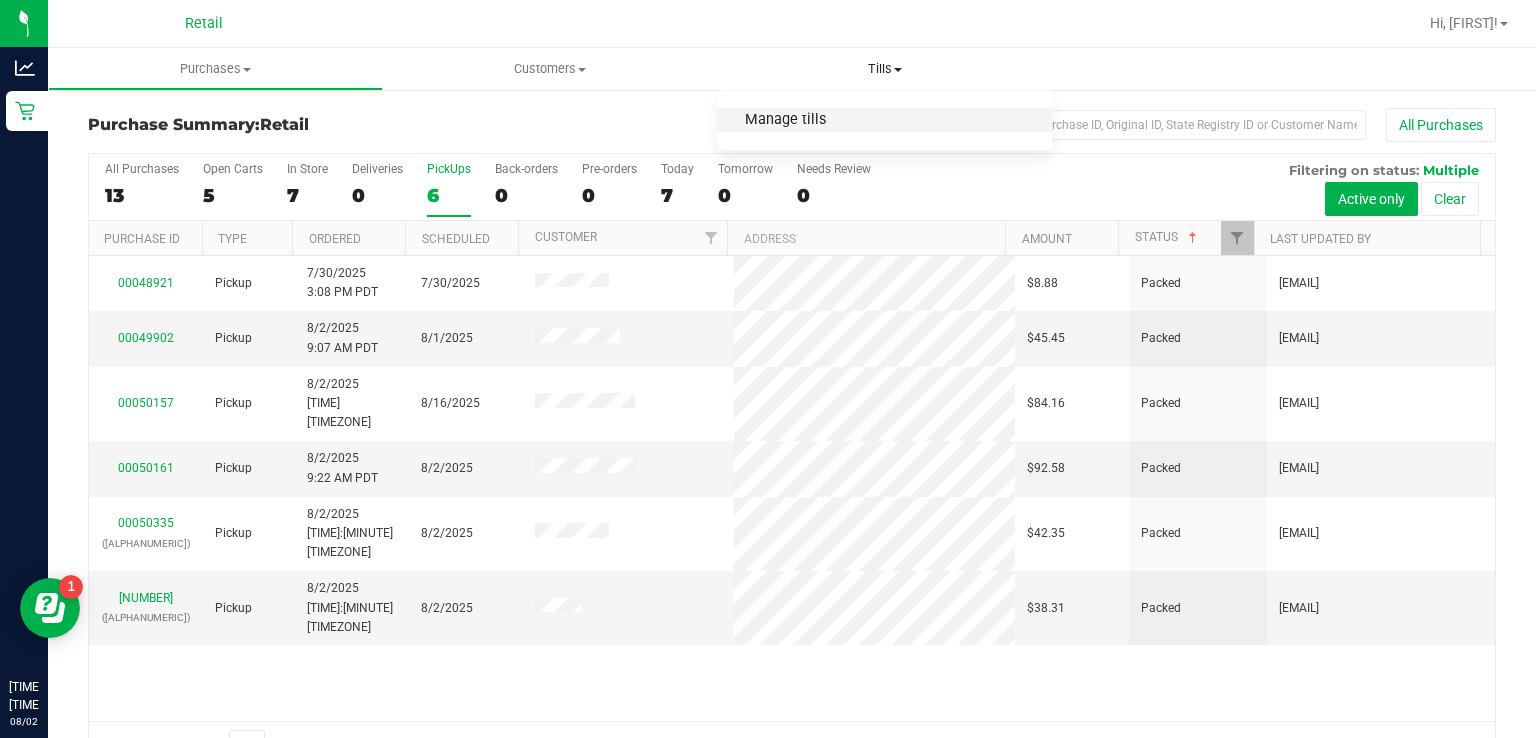 click on "Manage tills" at bounding box center (785, 120) 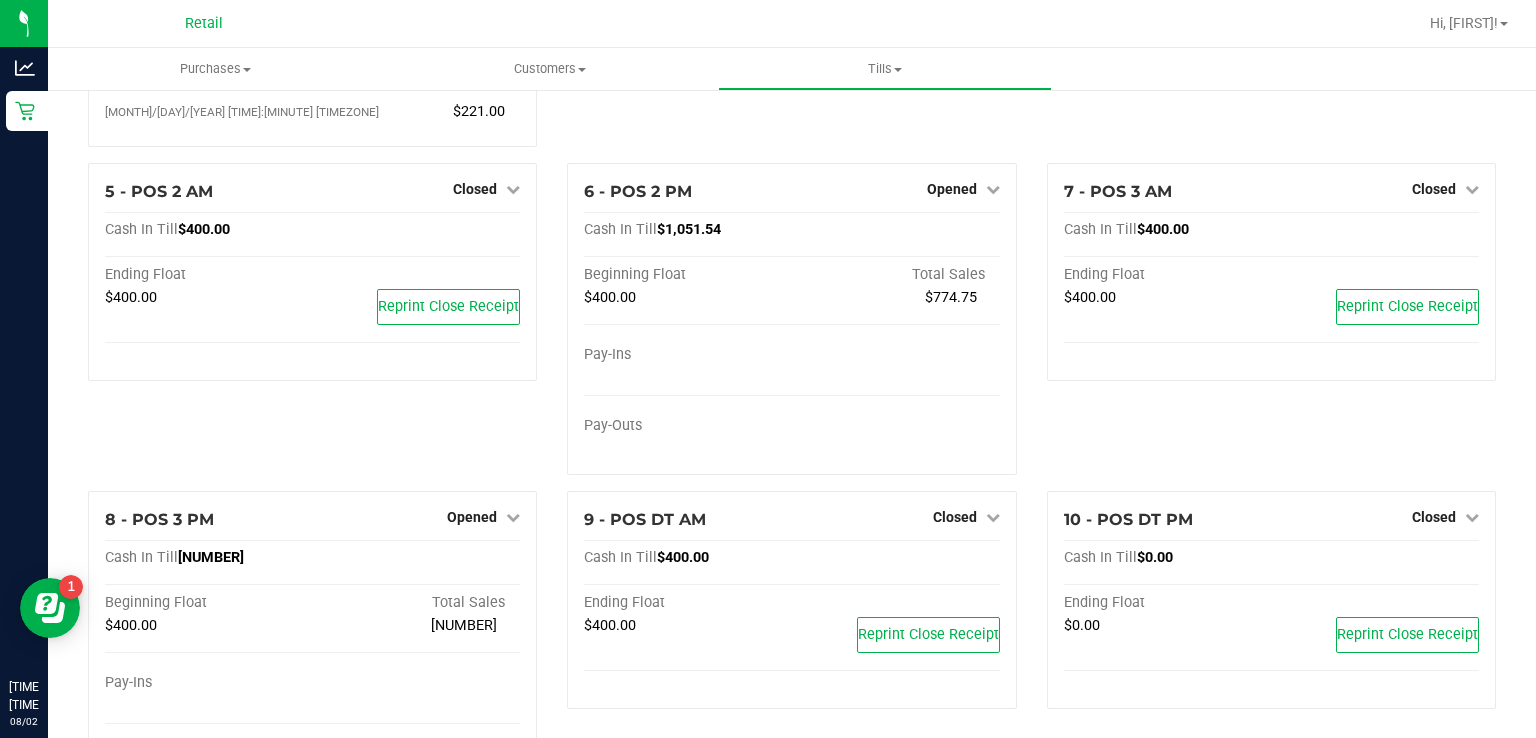 scroll, scrollTop: 532, scrollLeft: 0, axis: vertical 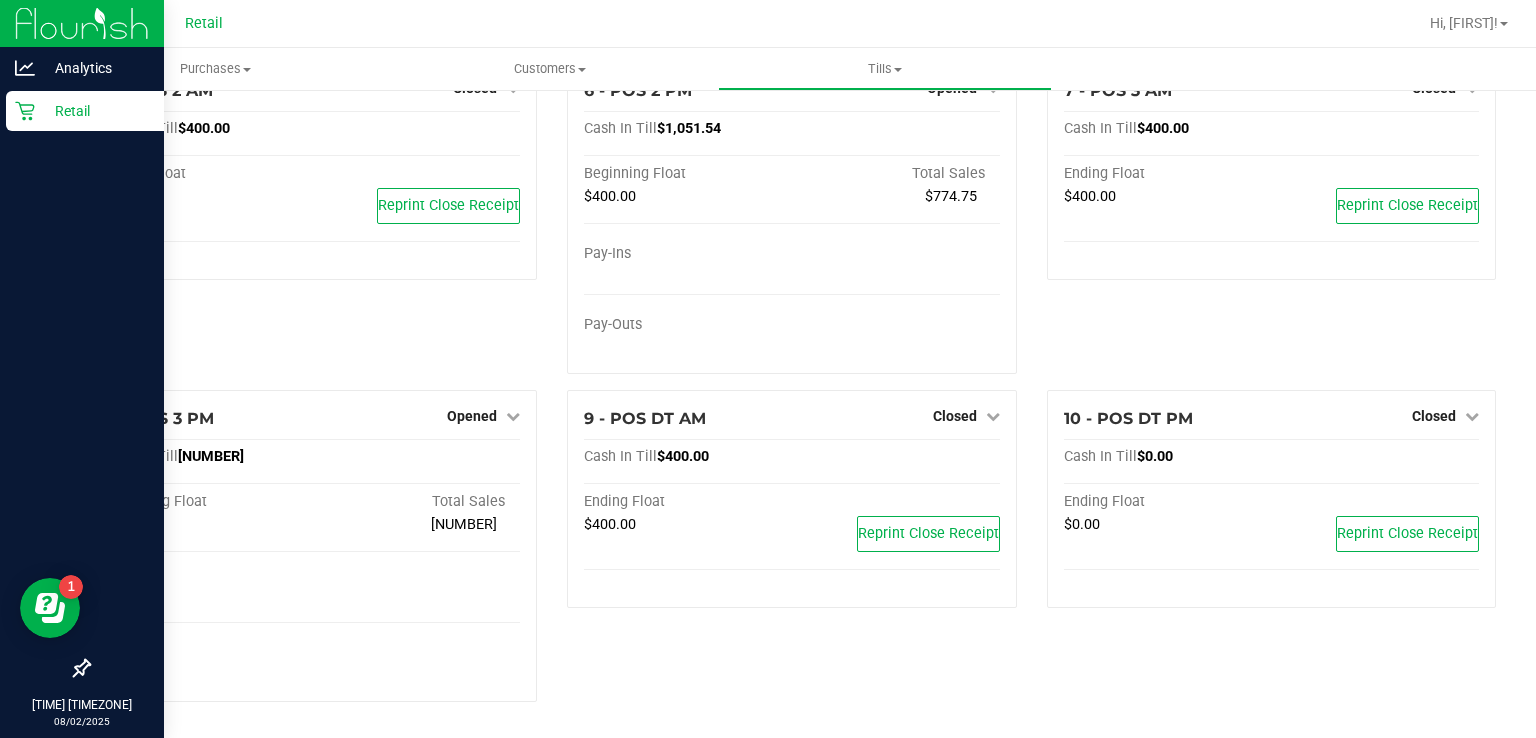 click 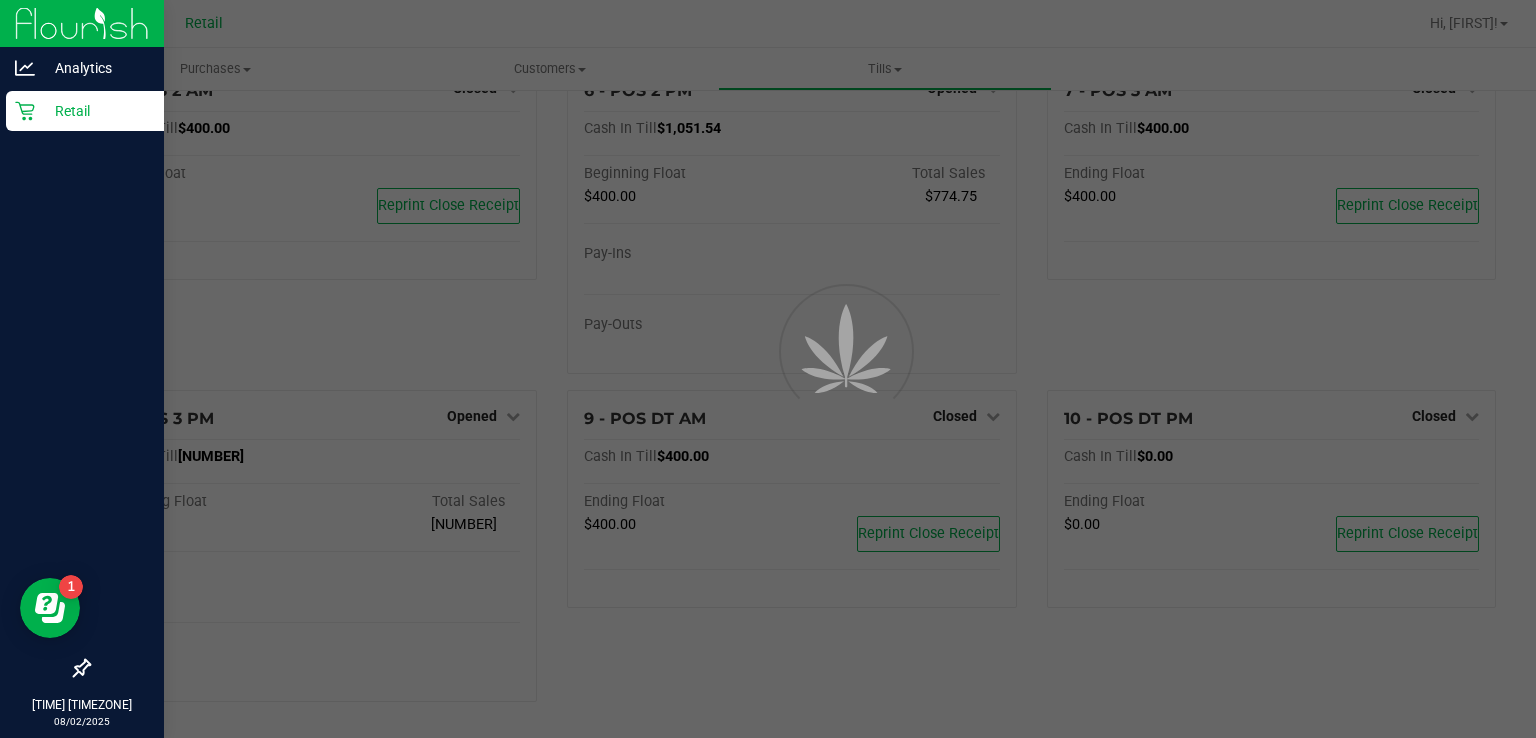 scroll, scrollTop: 0, scrollLeft: 0, axis: both 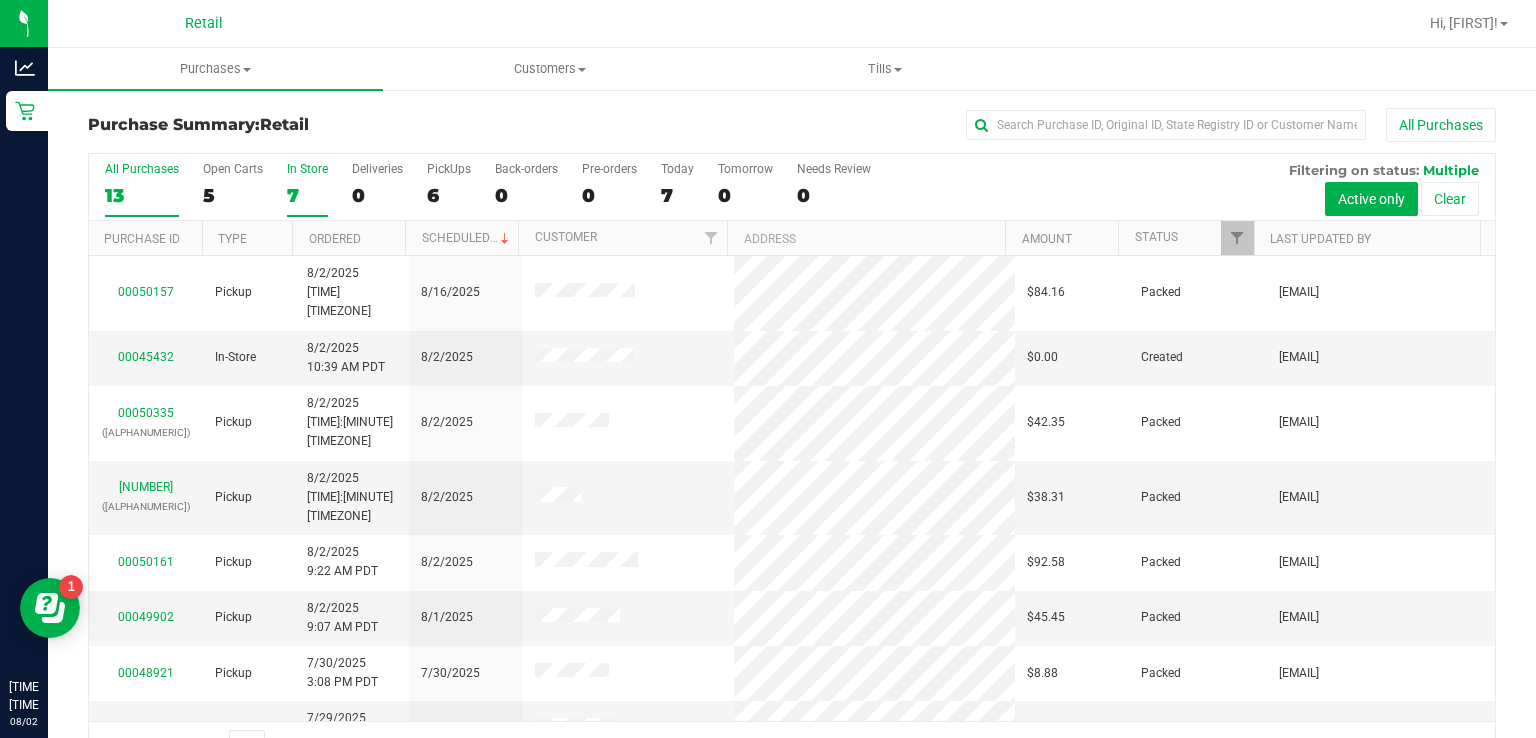 click on "7" at bounding box center [307, 195] 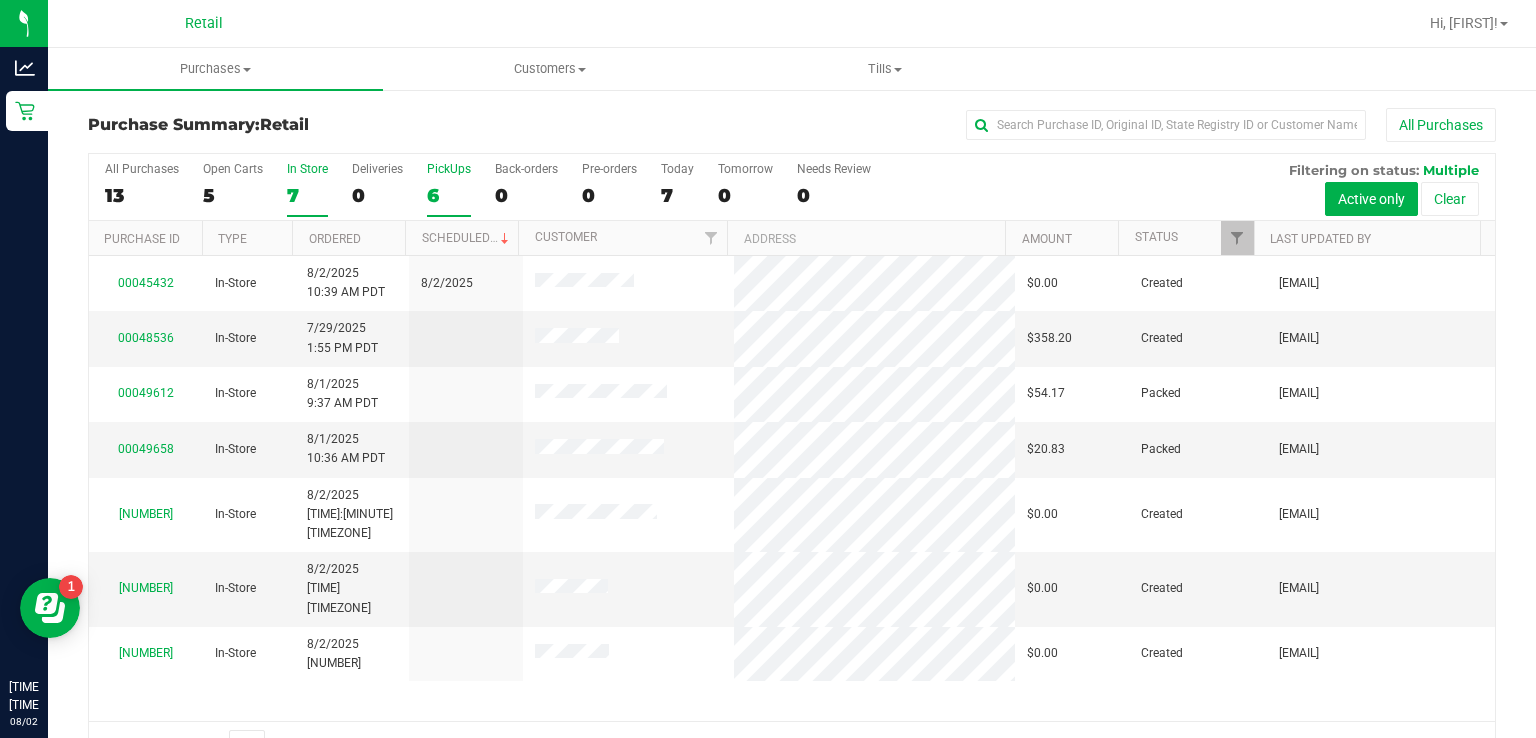 click on "PickUps
6" at bounding box center [449, 189] 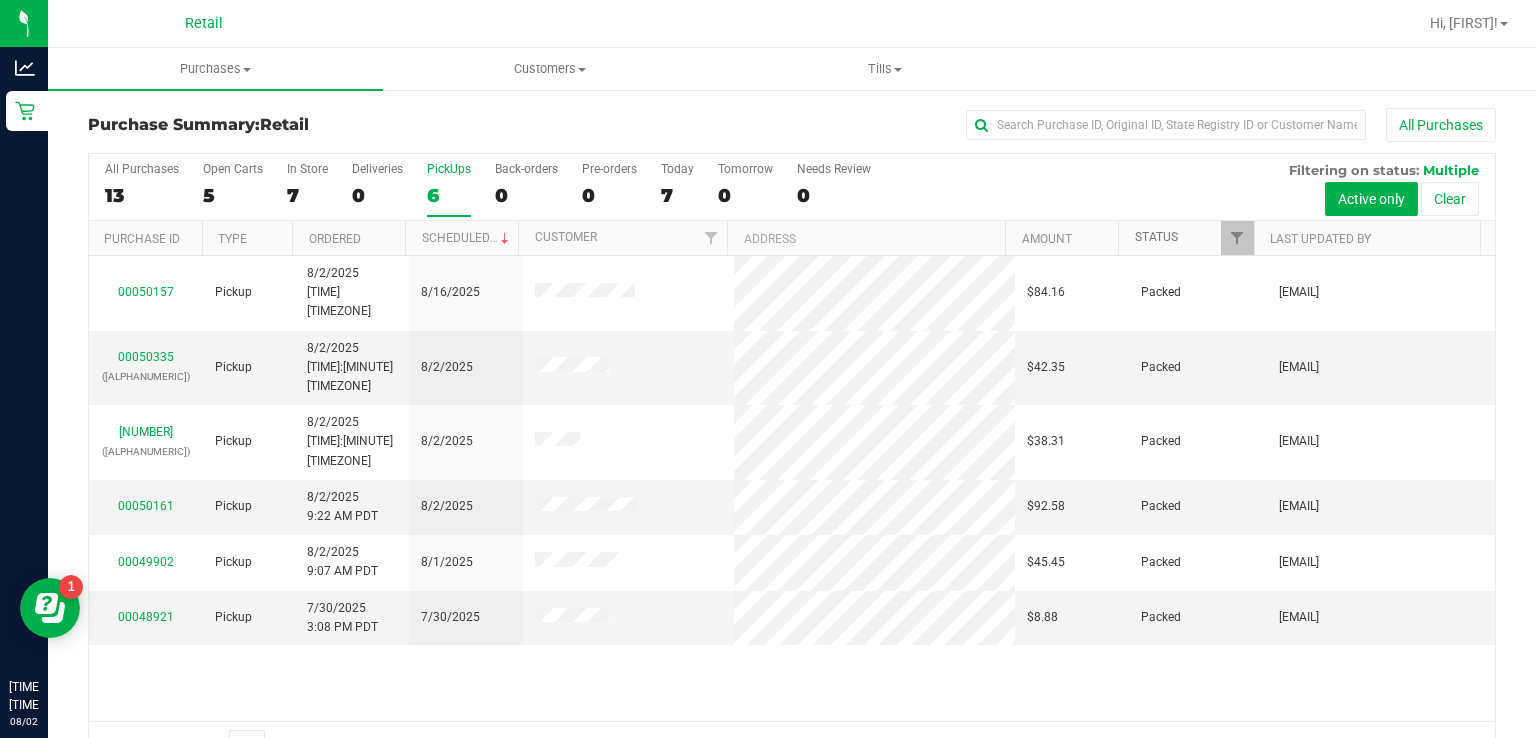 click on "Status" at bounding box center (1156, 237) 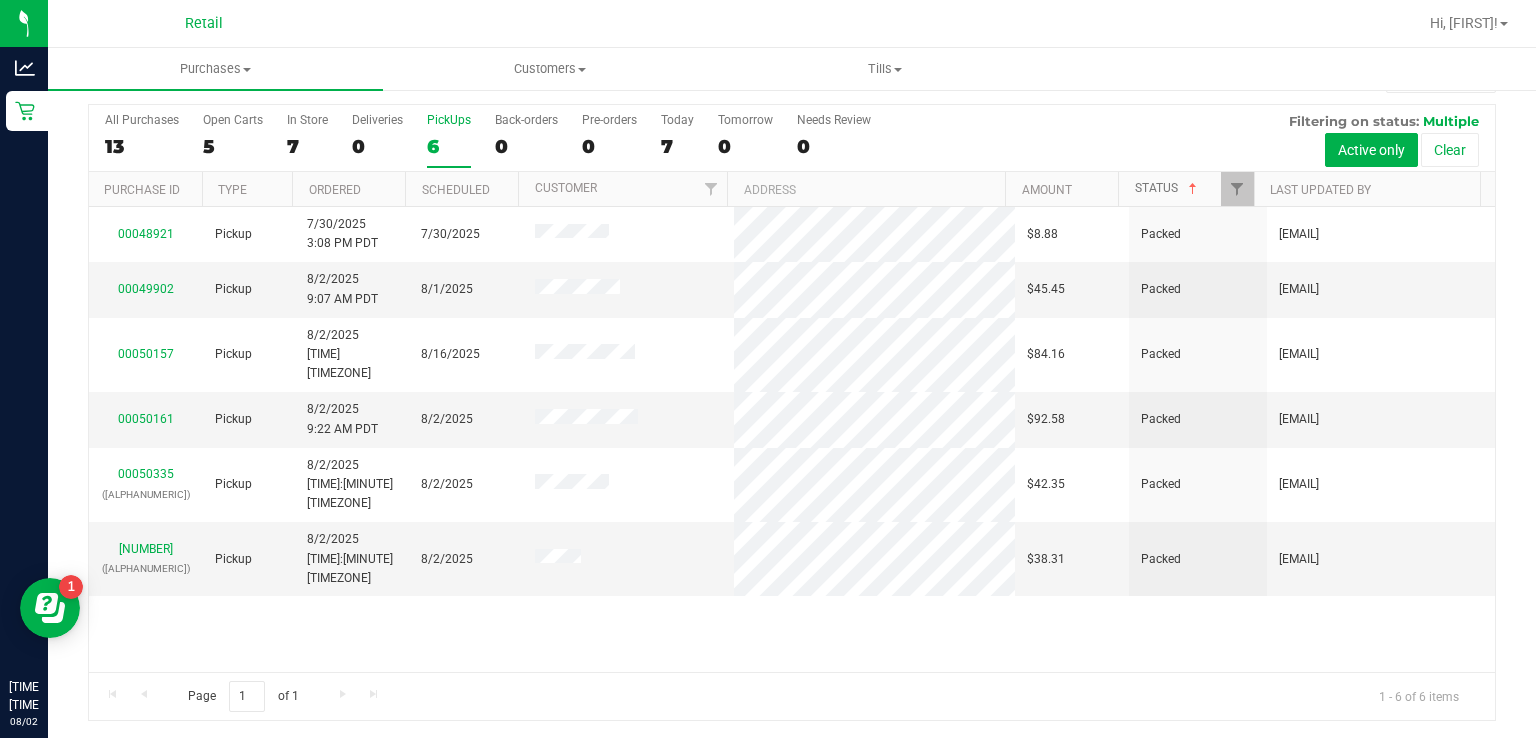scroll, scrollTop: 0, scrollLeft: 0, axis: both 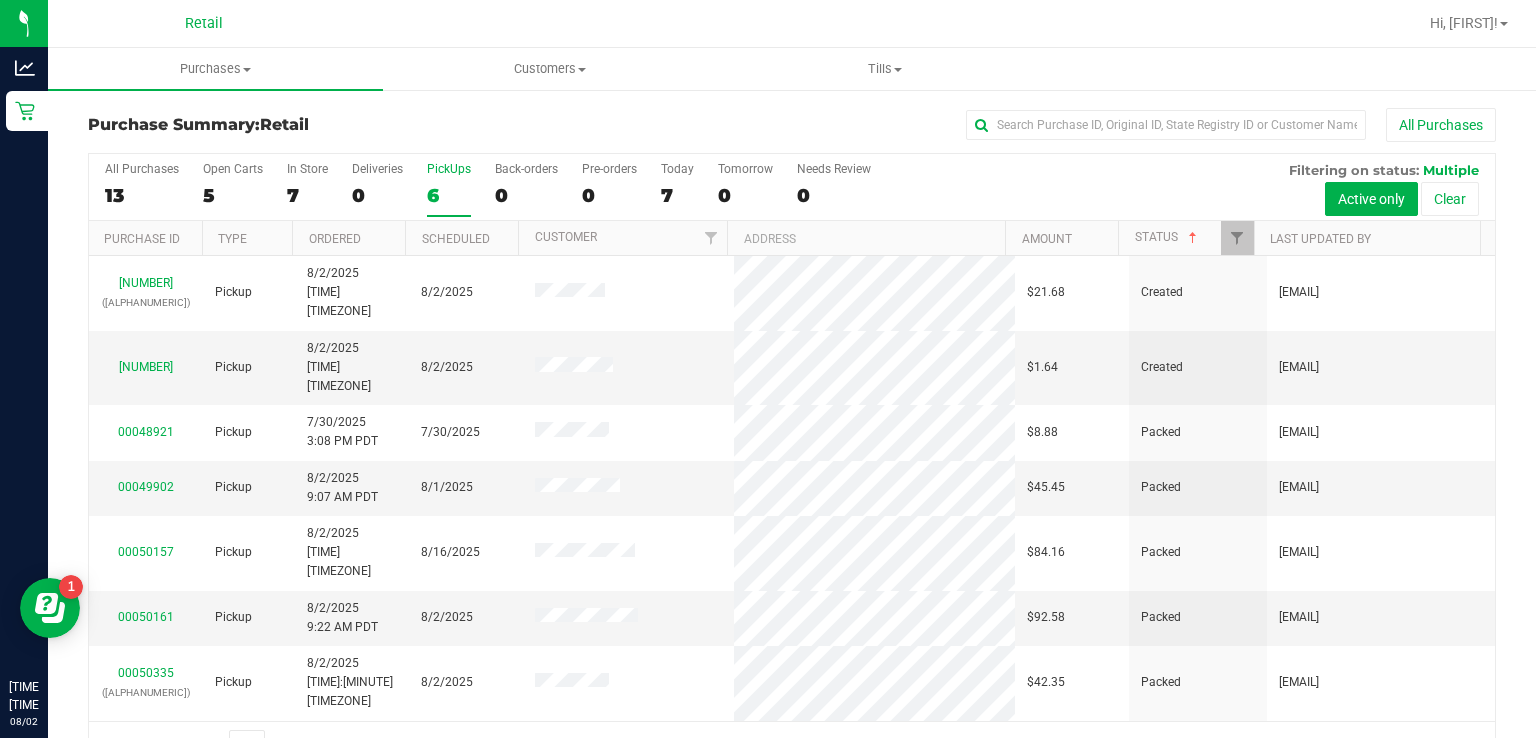 click on "6" at bounding box center [449, 195] 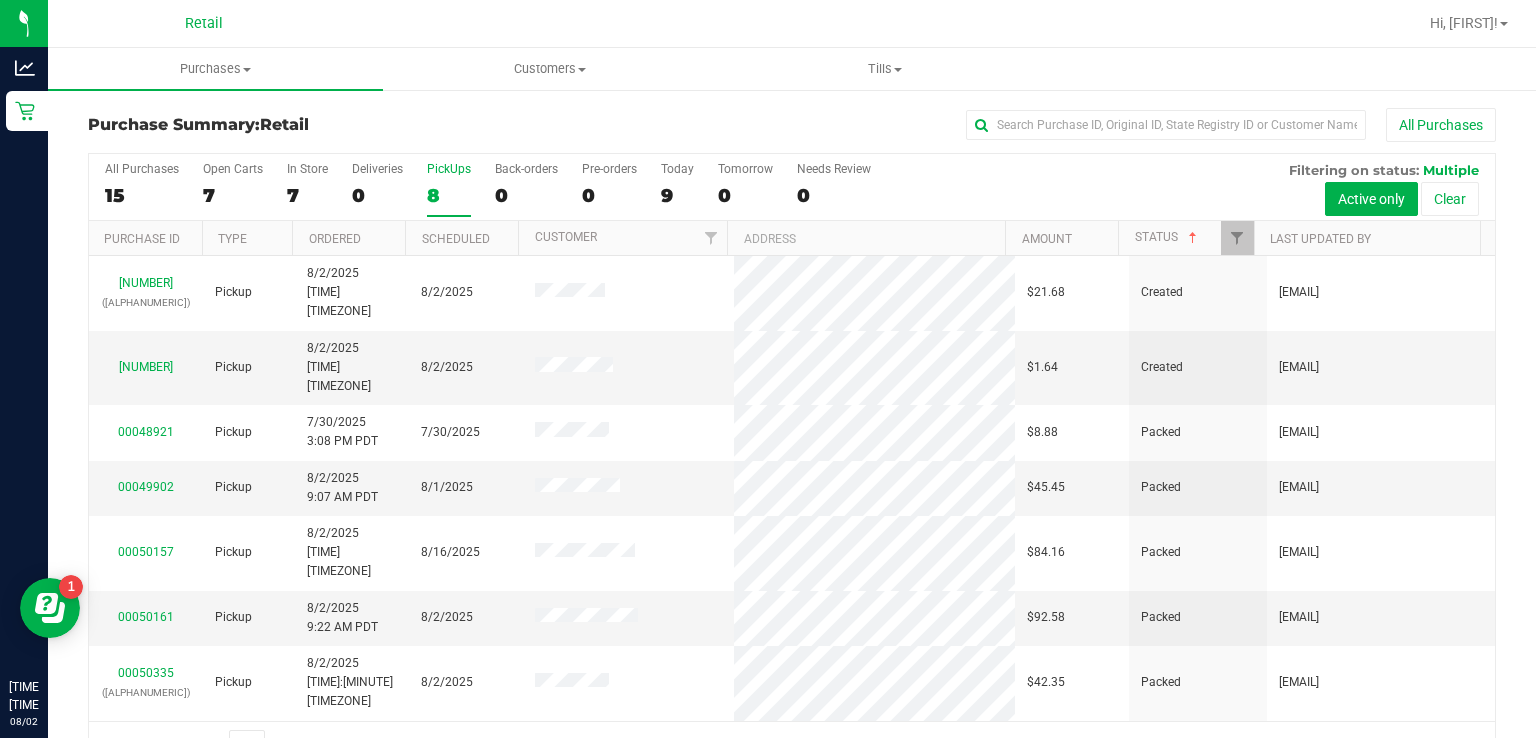 click on "All Purchases
15
Open Carts
7
In Store
7
Deliveries
0
PickUps
8
Back-orders
0
Pre-orders
0
Today
9
Tomorrow
0" at bounding box center [792, 187] 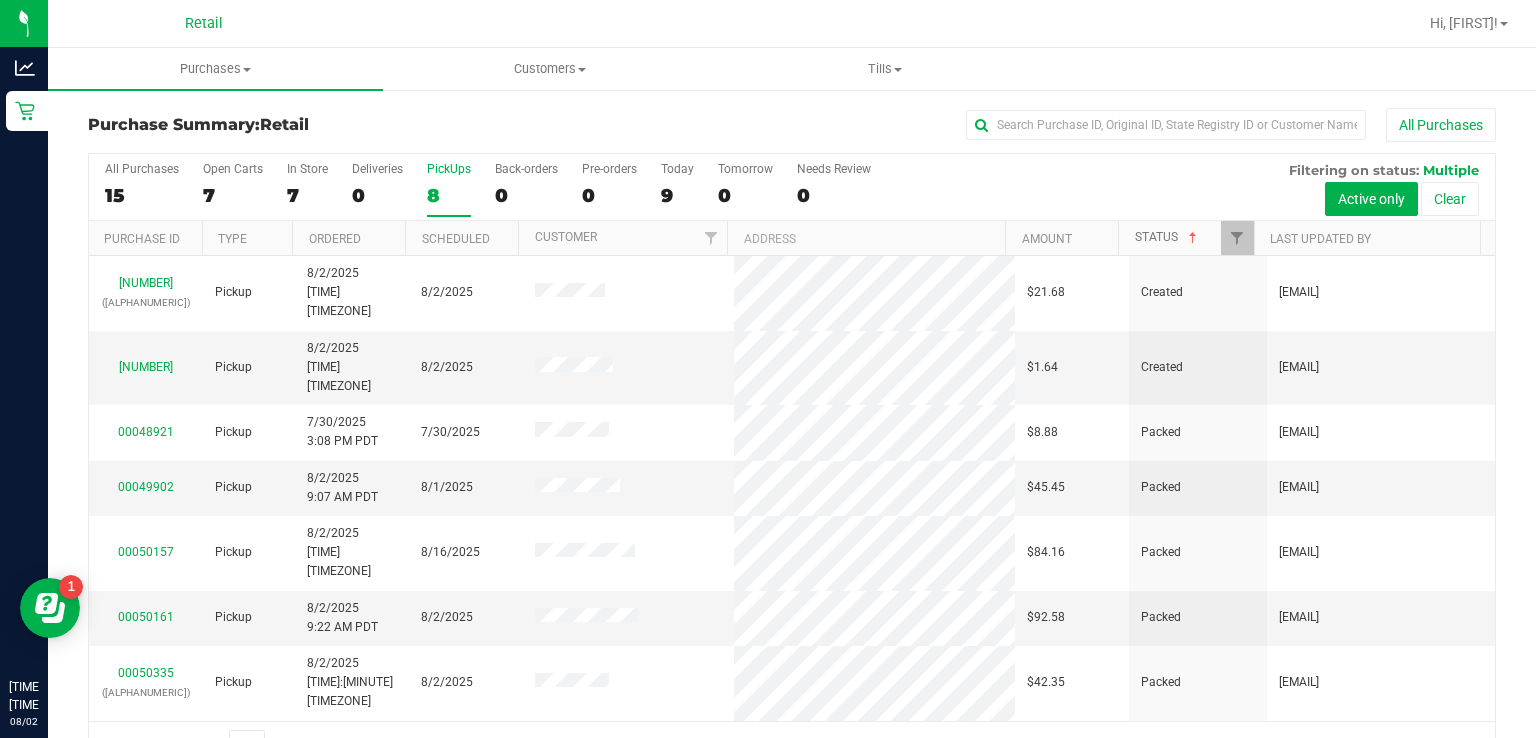 click on "Status" at bounding box center [1168, 237] 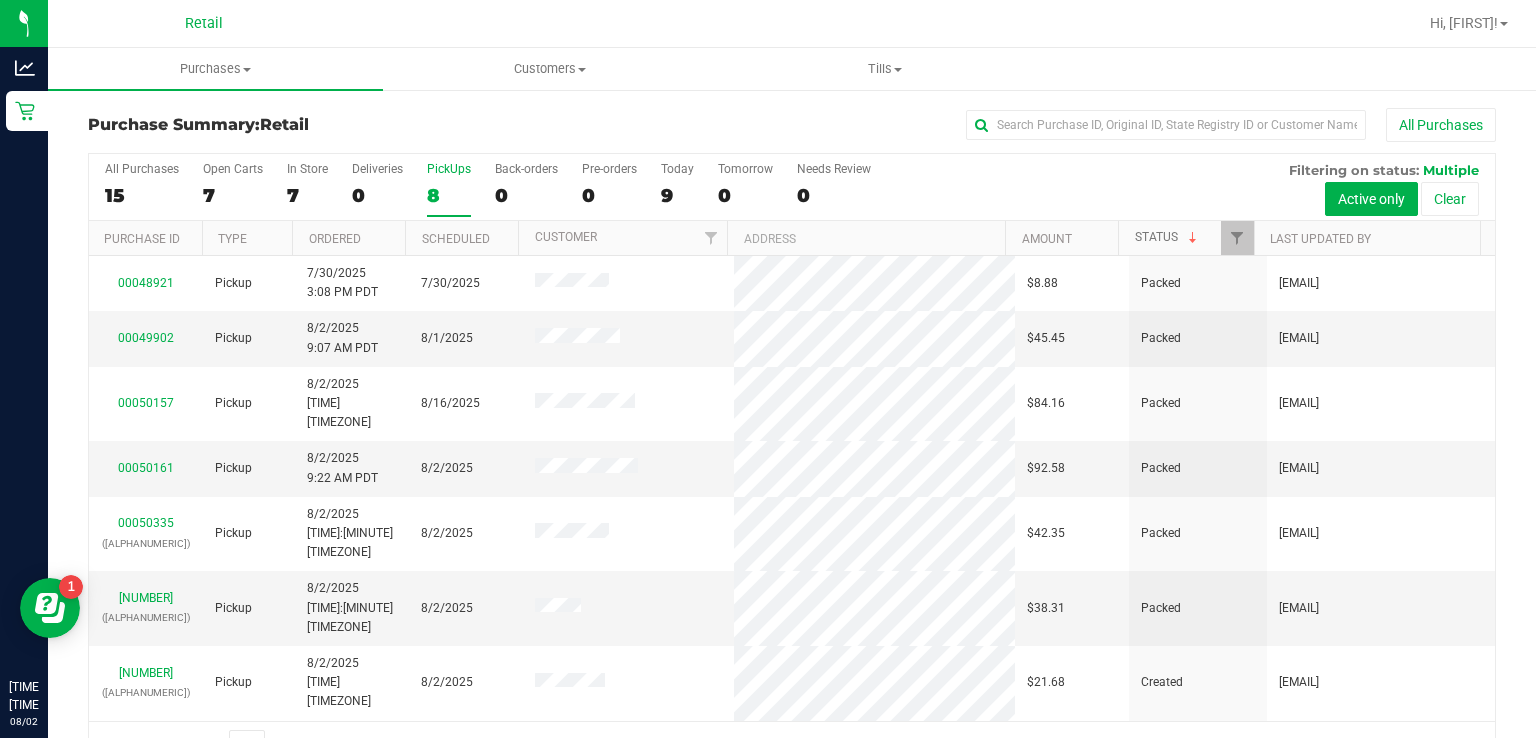 click on "Status" at bounding box center [1168, 237] 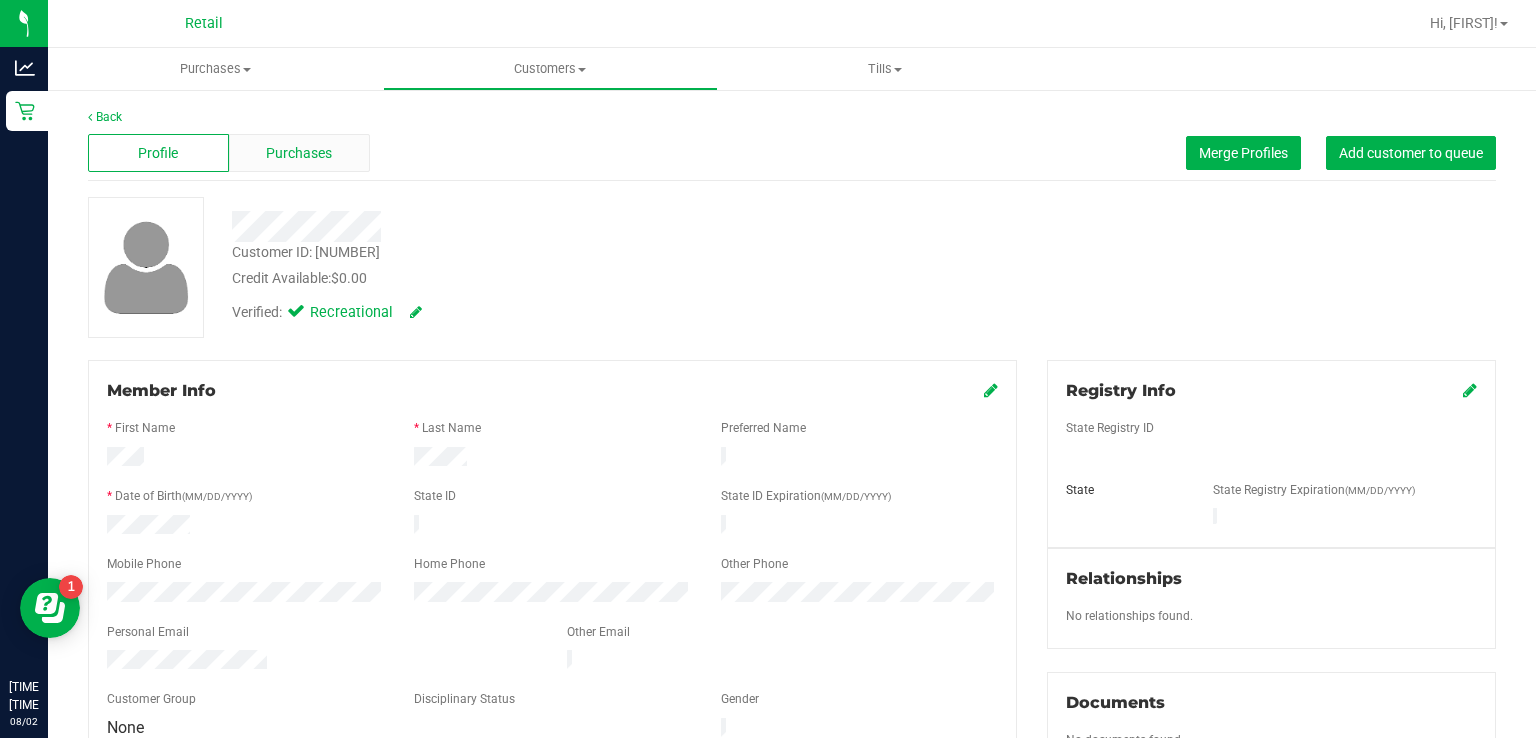 click on "Purchases" at bounding box center [299, 153] 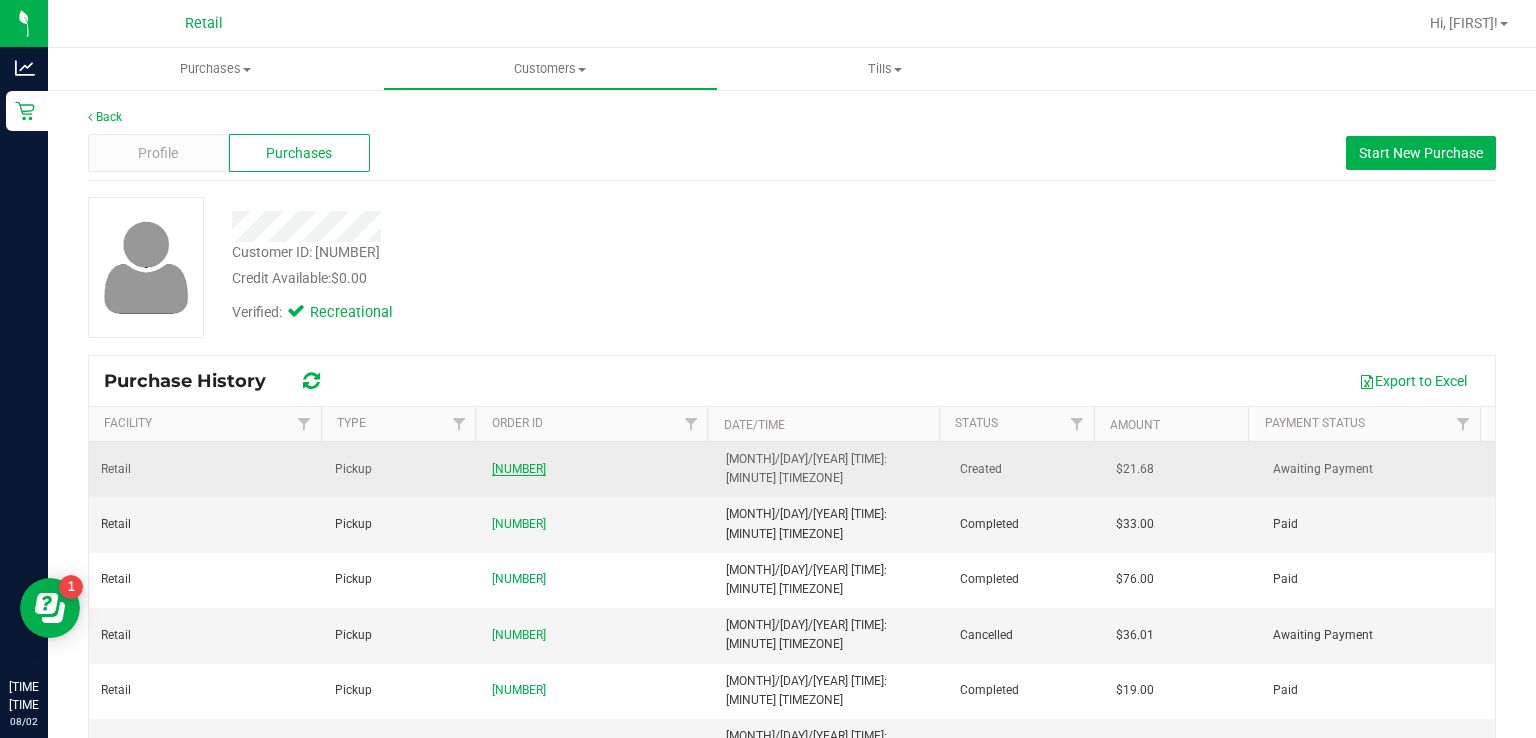 click on "[NUMBER]" at bounding box center (519, 469) 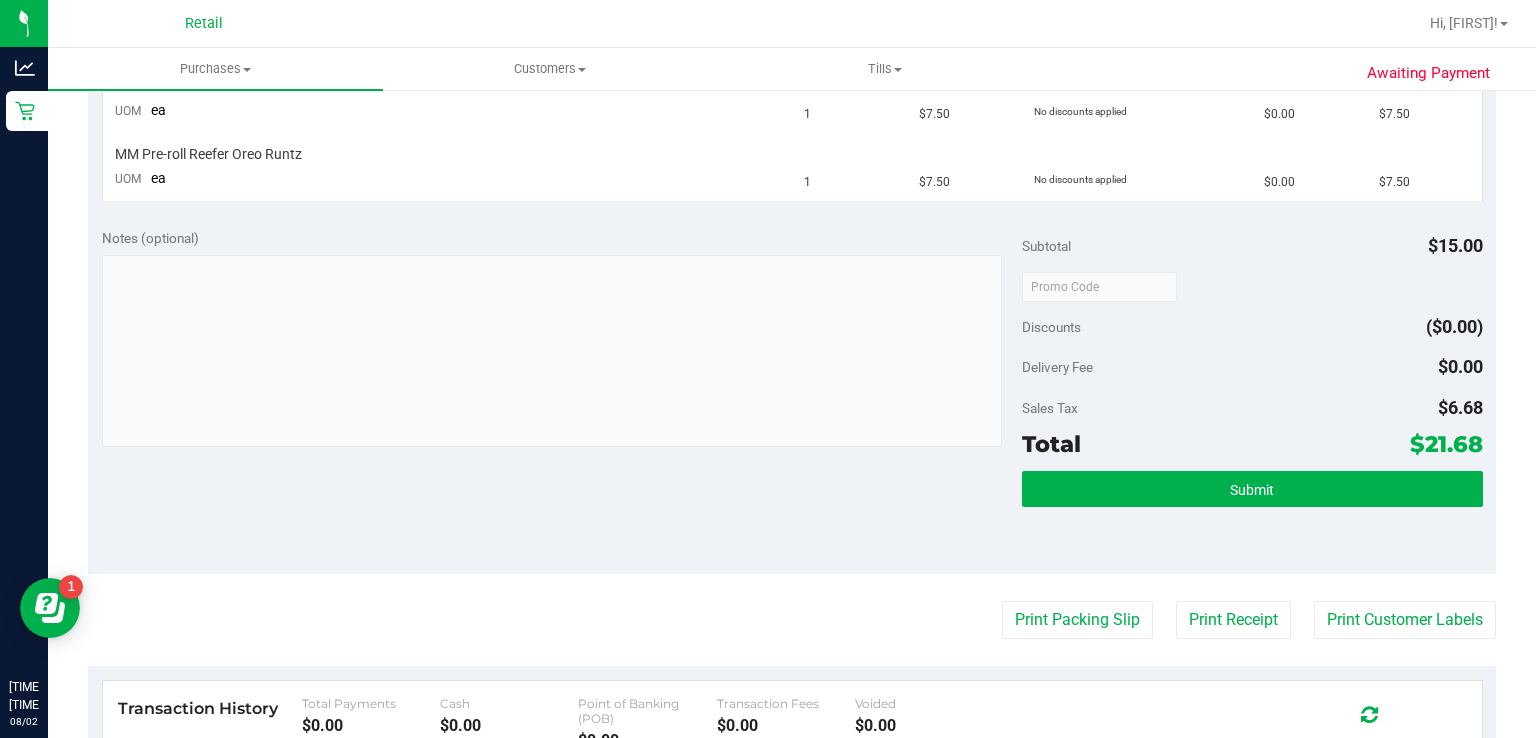 scroll, scrollTop: 570, scrollLeft: 0, axis: vertical 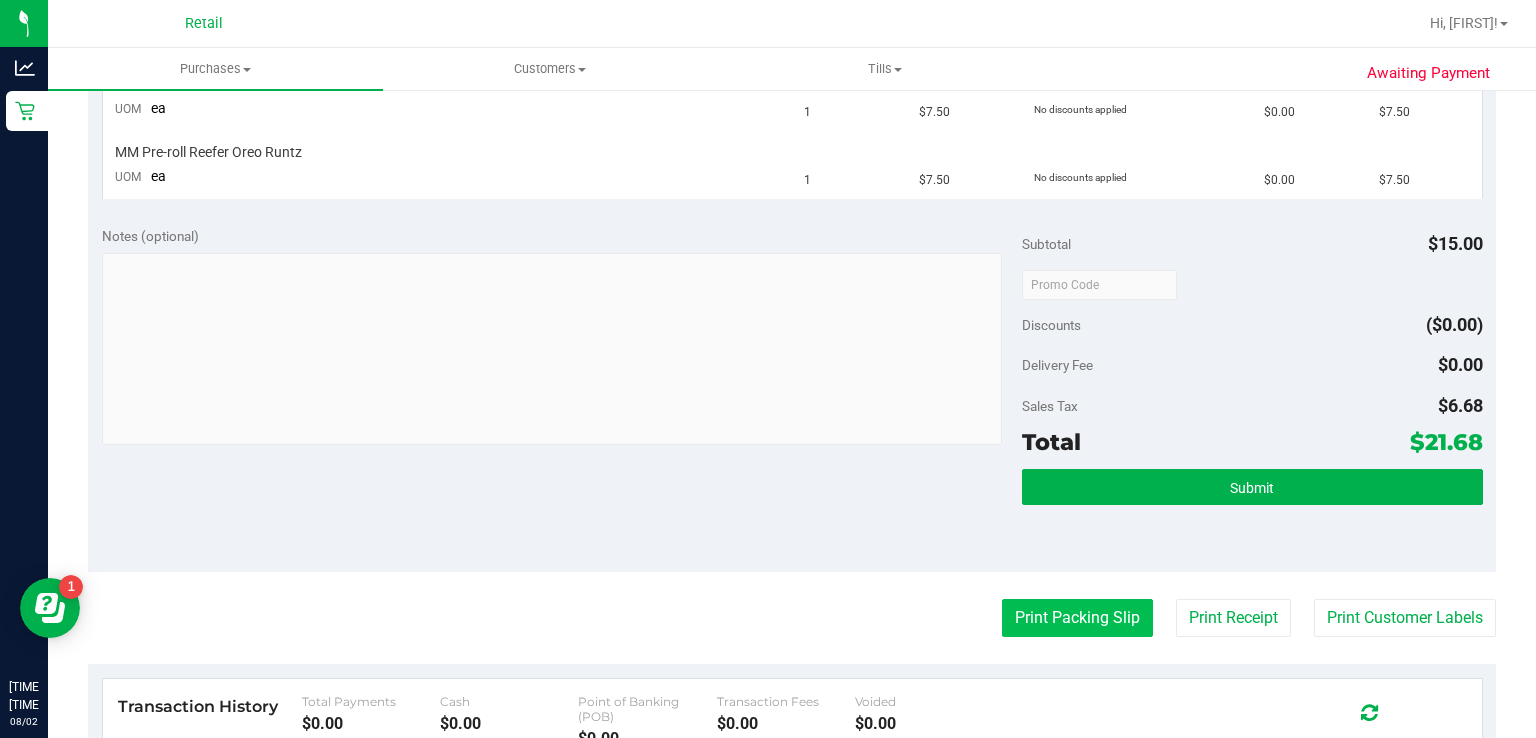 click on "Print Packing Slip" at bounding box center [1077, 618] 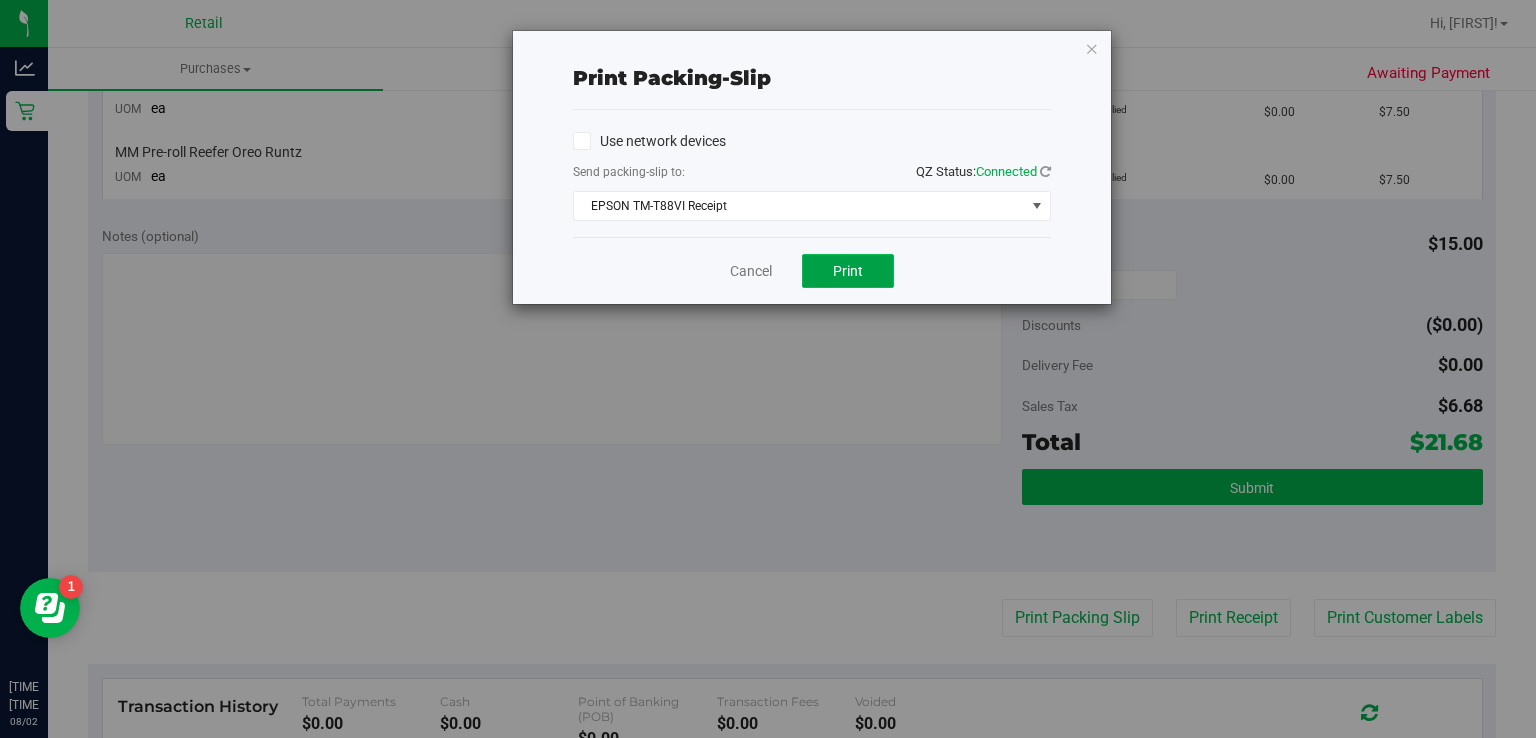 click on "Print" at bounding box center (848, 271) 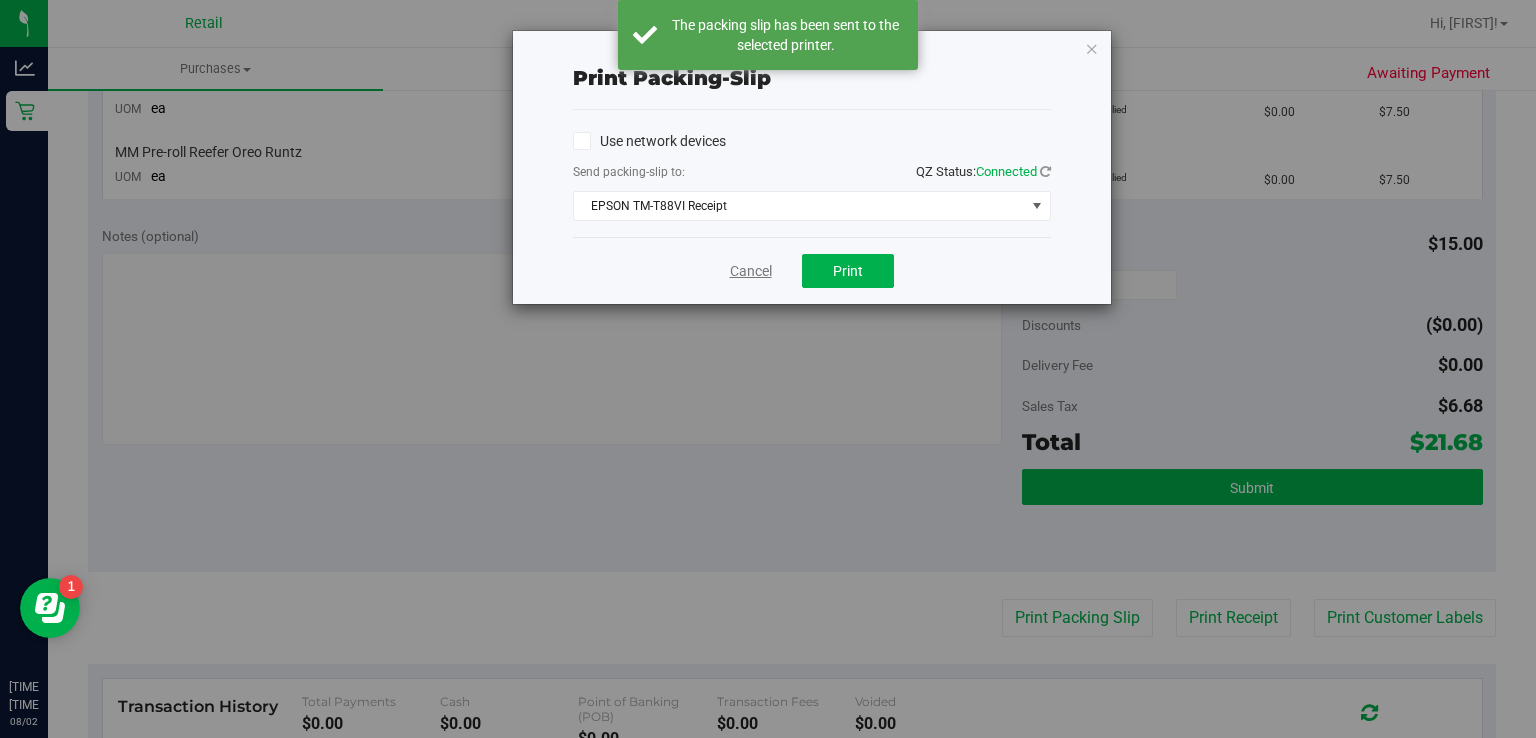 click on "Cancel" at bounding box center (751, 271) 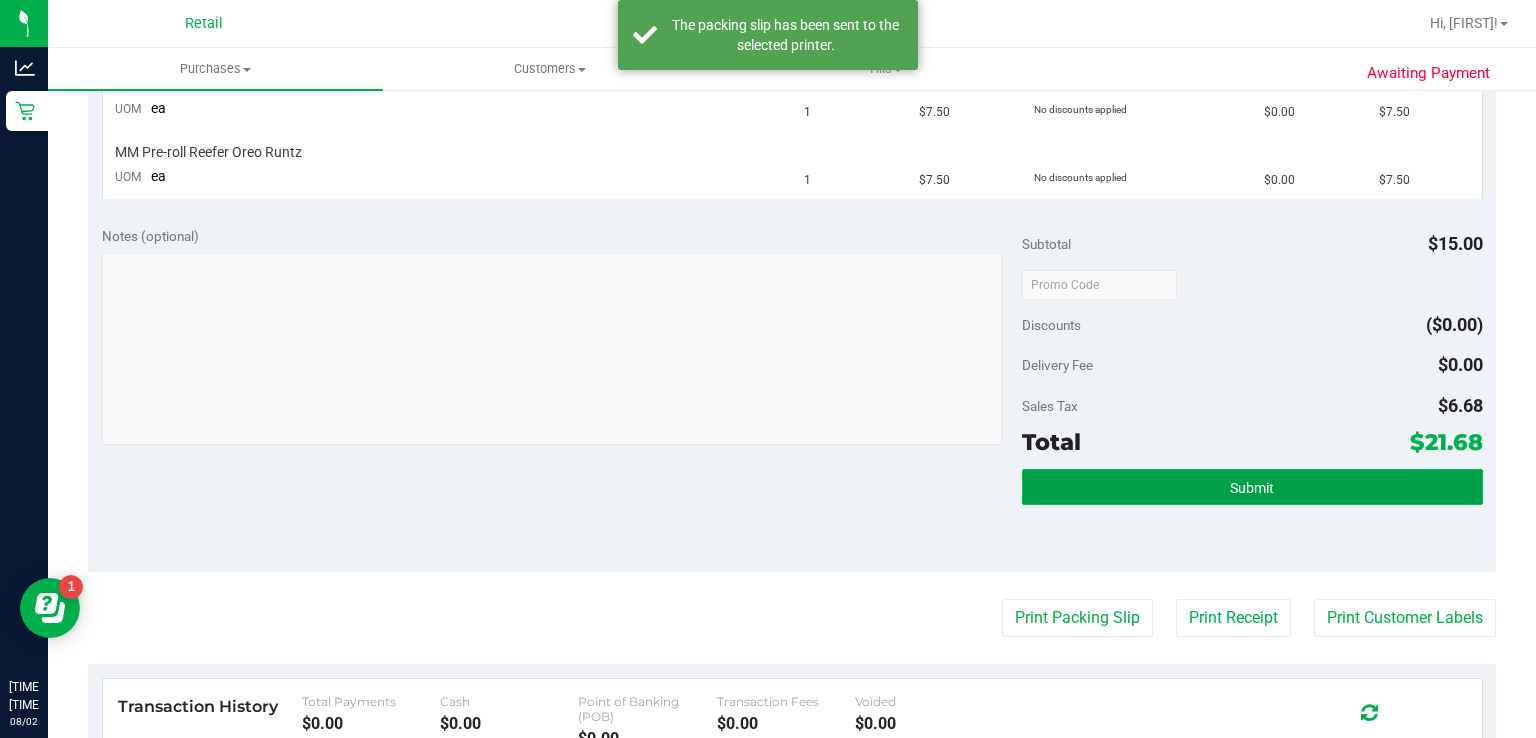 click on "Submit" at bounding box center [1252, 487] 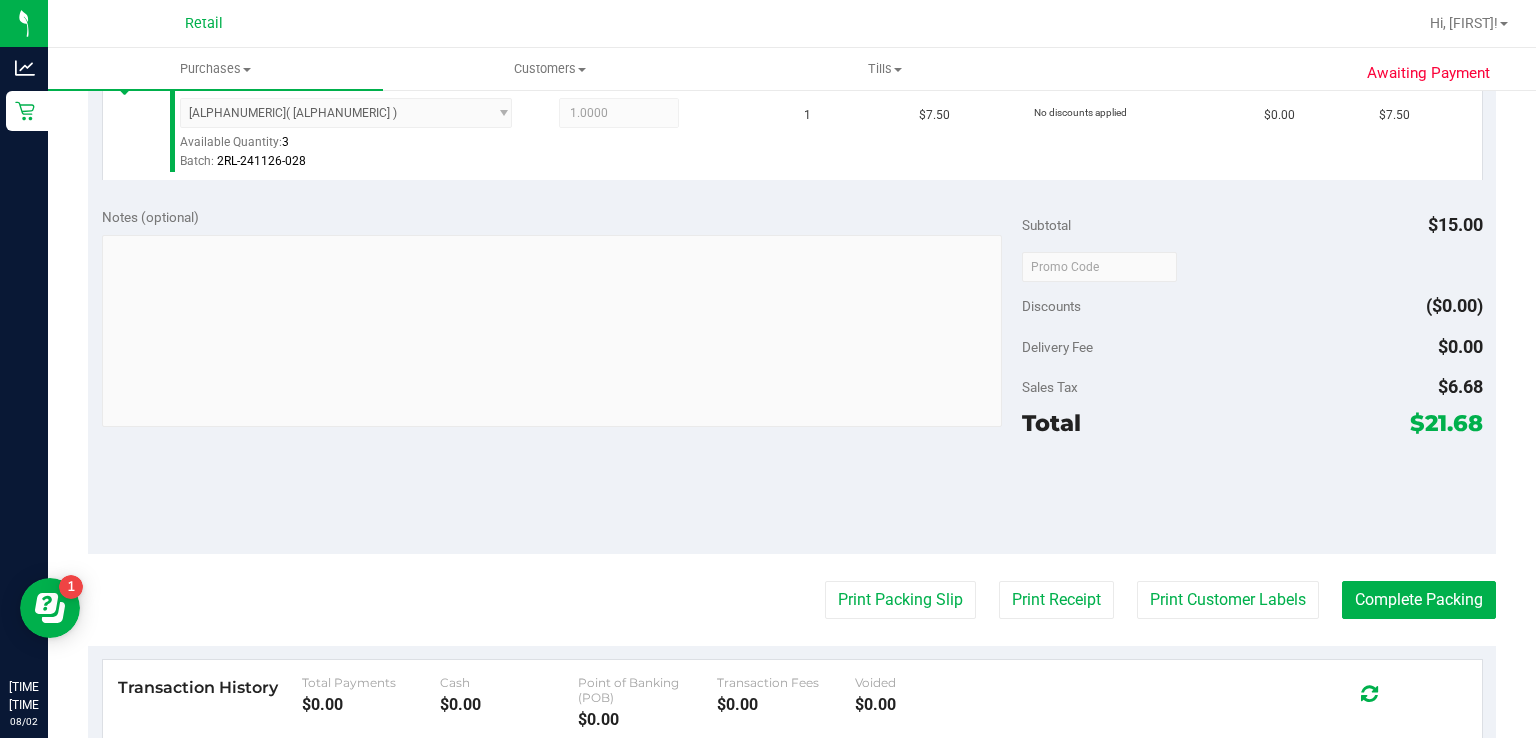 scroll, scrollTop: 688, scrollLeft: 0, axis: vertical 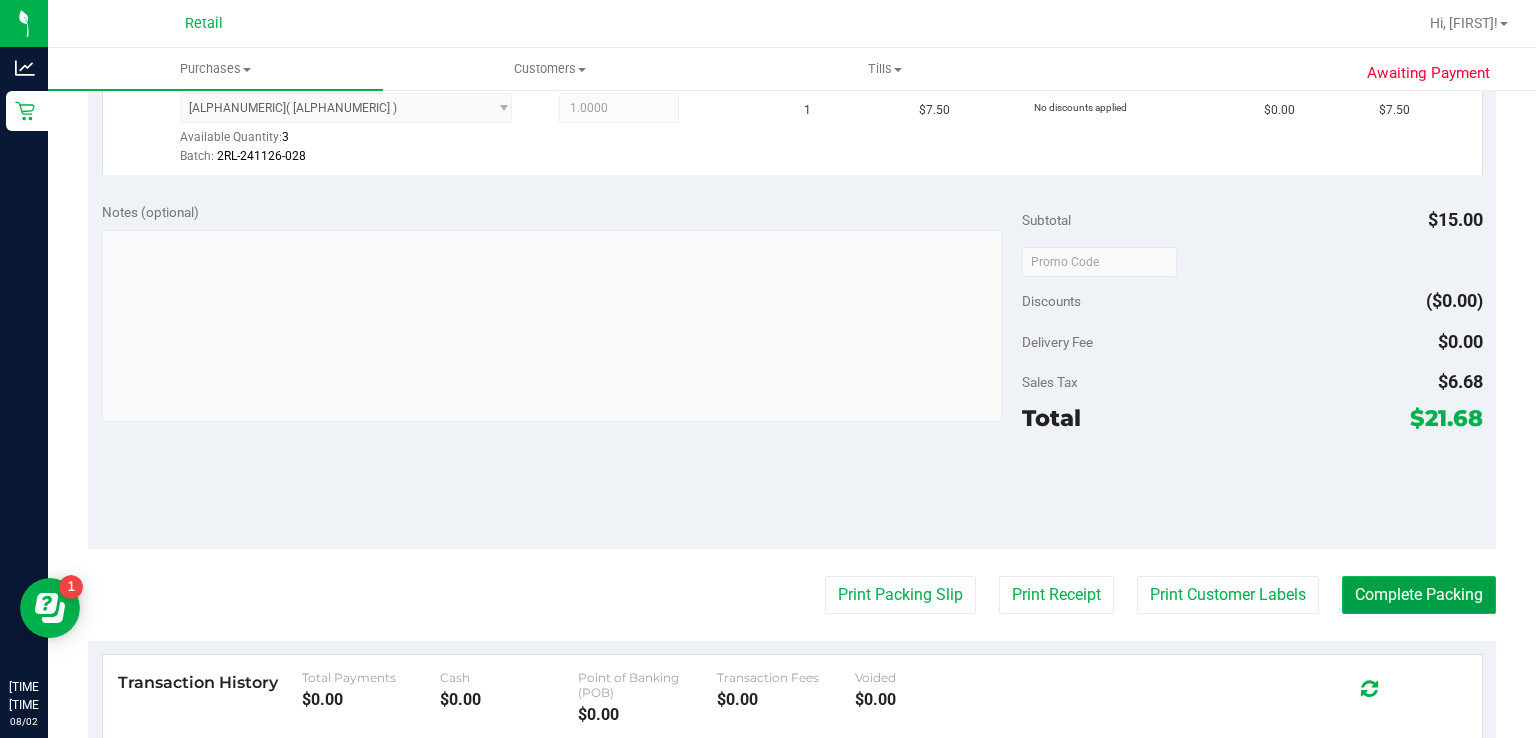 click on "Complete Packing" at bounding box center [1419, 595] 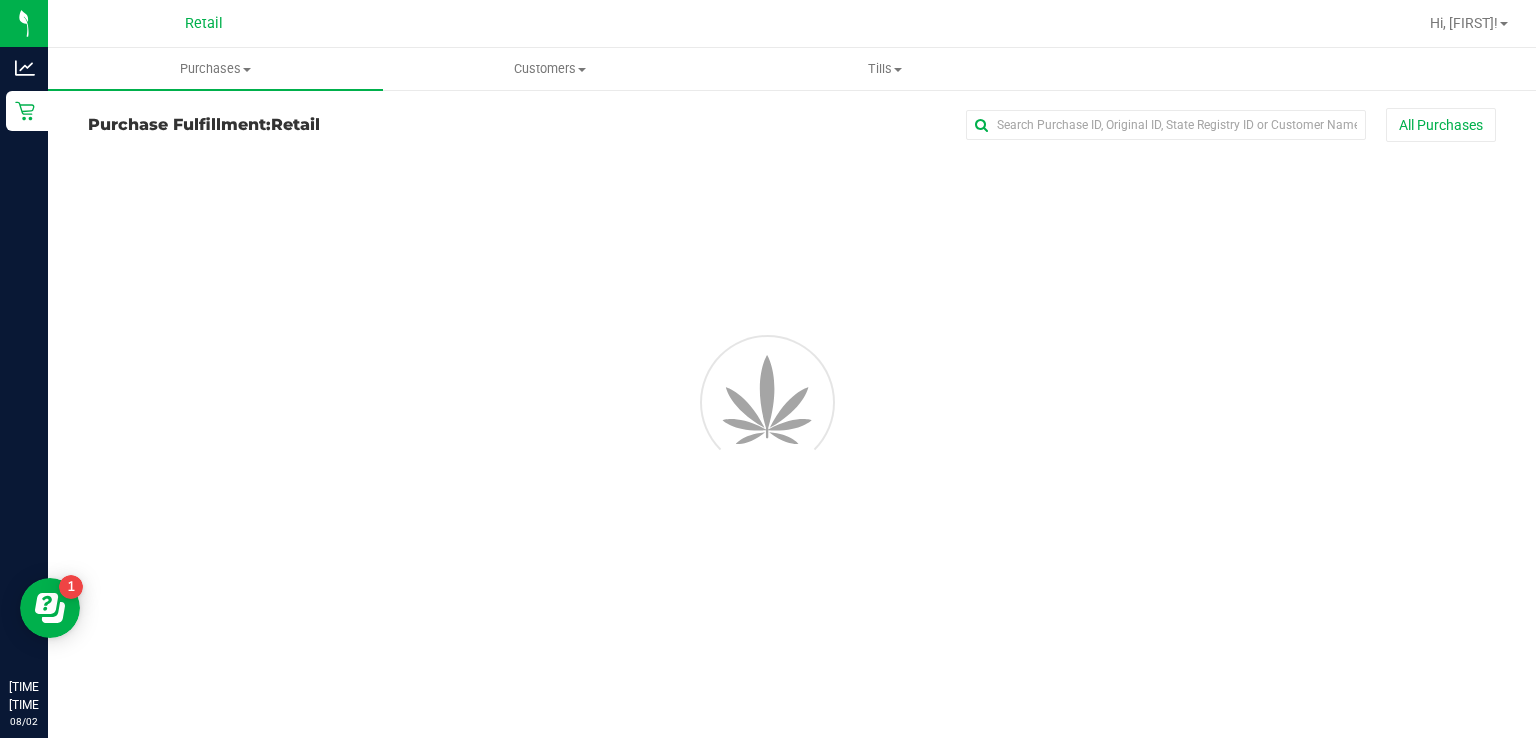 scroll, scrollTop: 0, scrollLeft: 0, axis: both 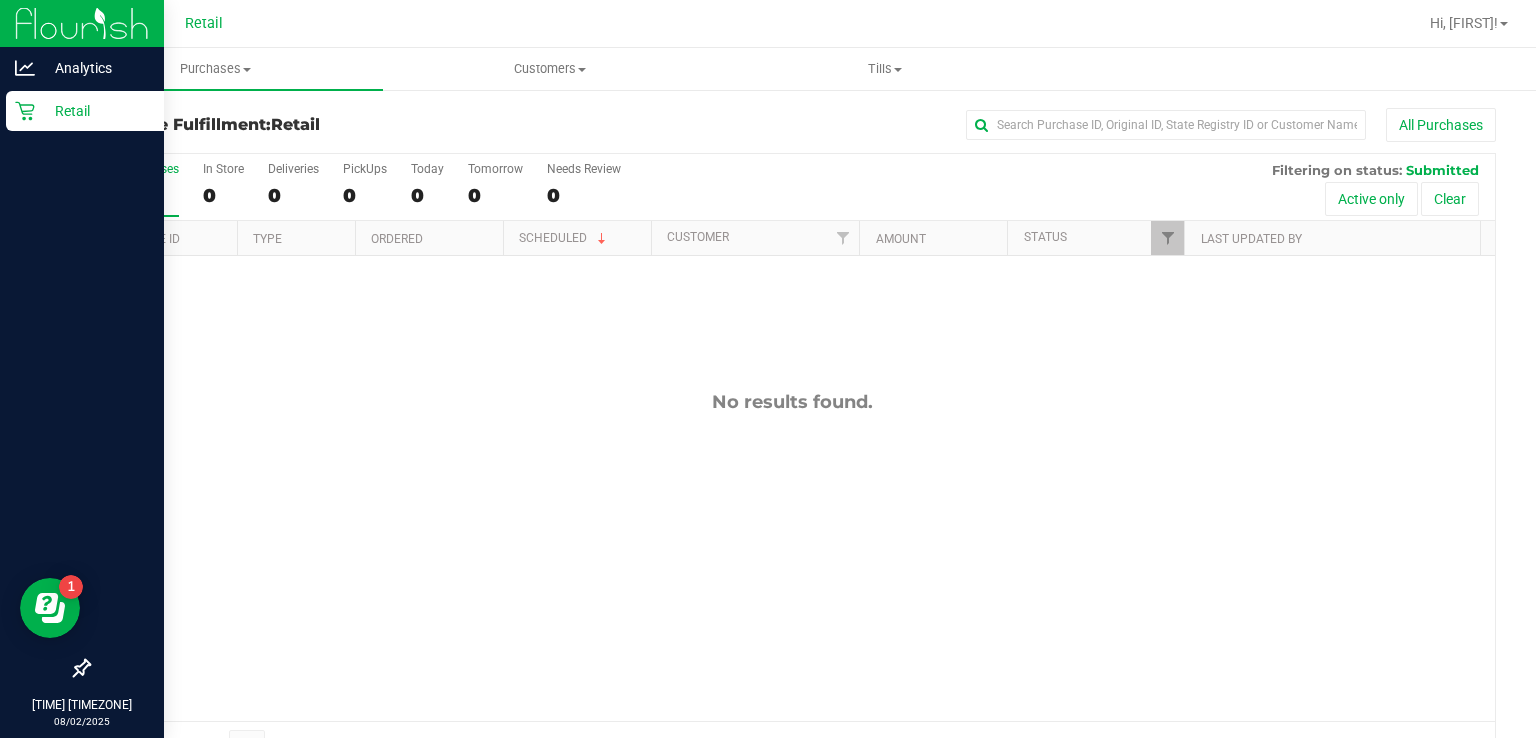click on "Retail" at bounding box center [85, 111] 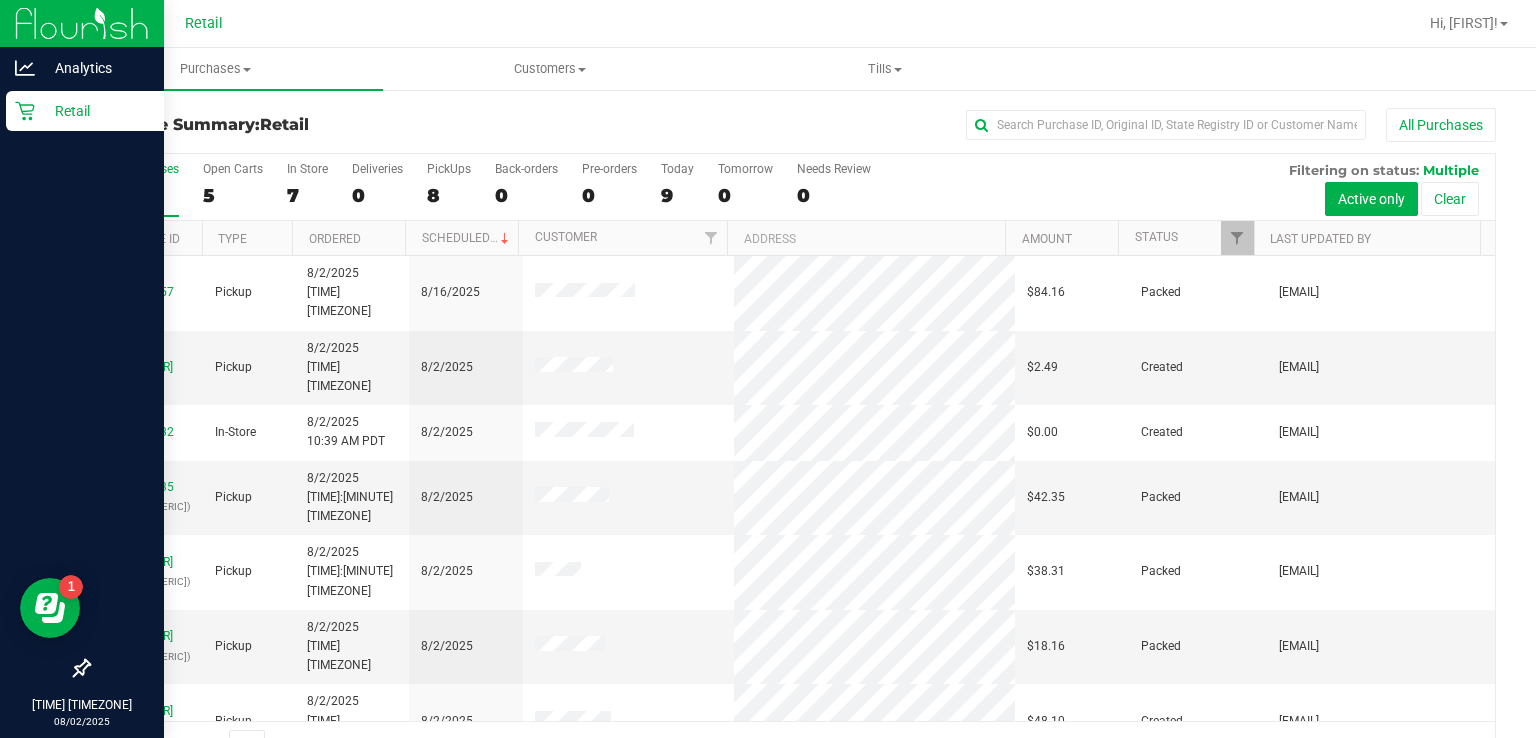 click on "Retail" at bounding box center (95, 111) 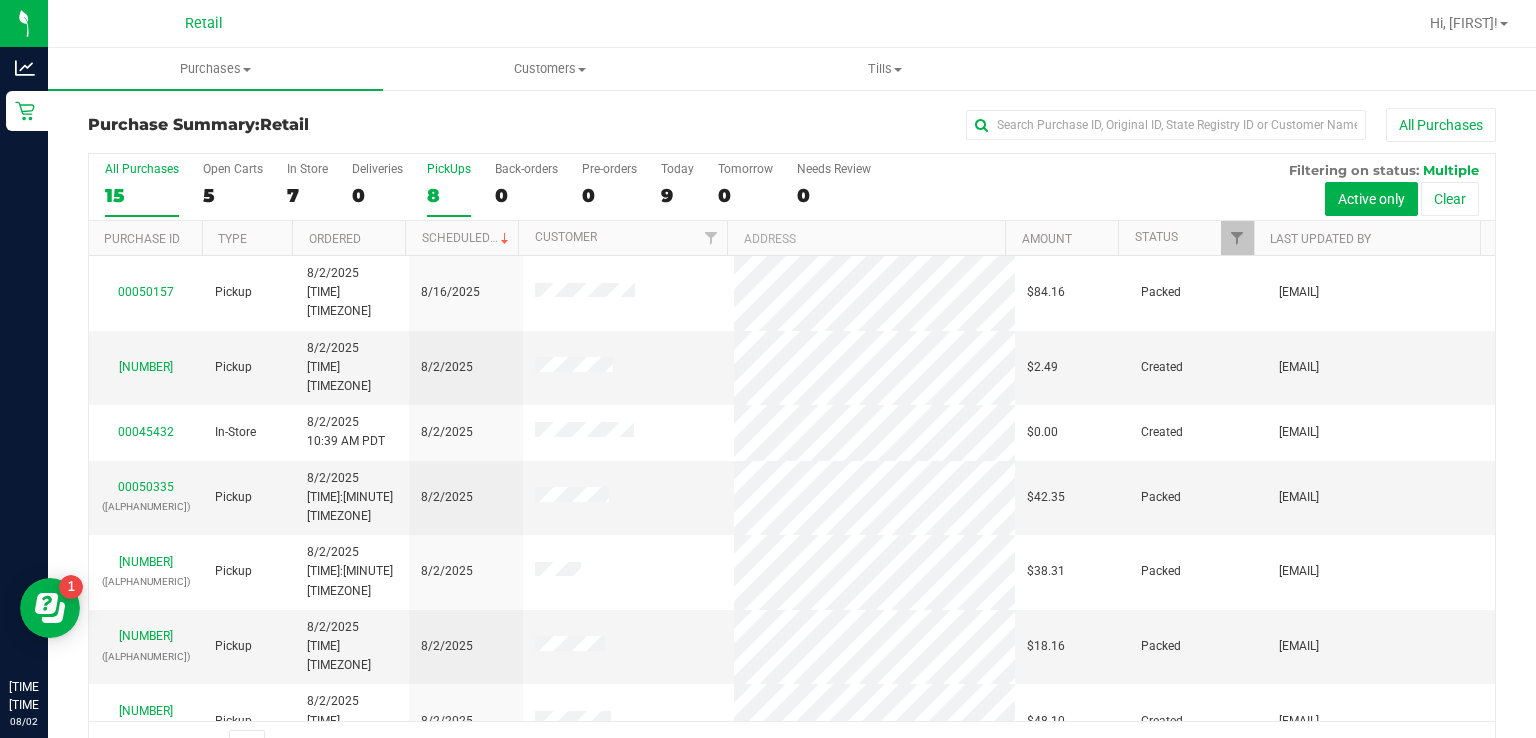 click on "8" at bounding box center (449, 195) 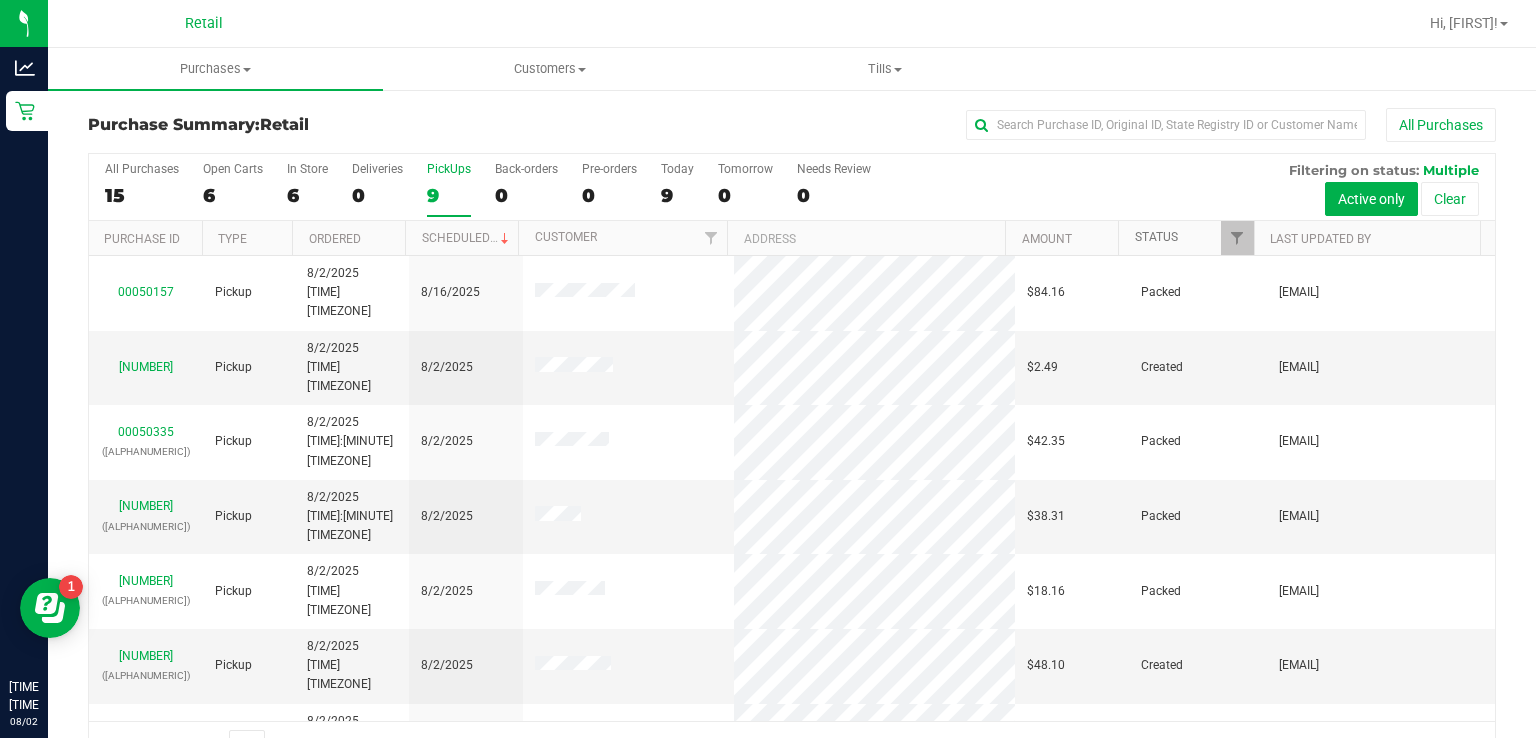 click on "Status" at bounding box center [1156, 237] 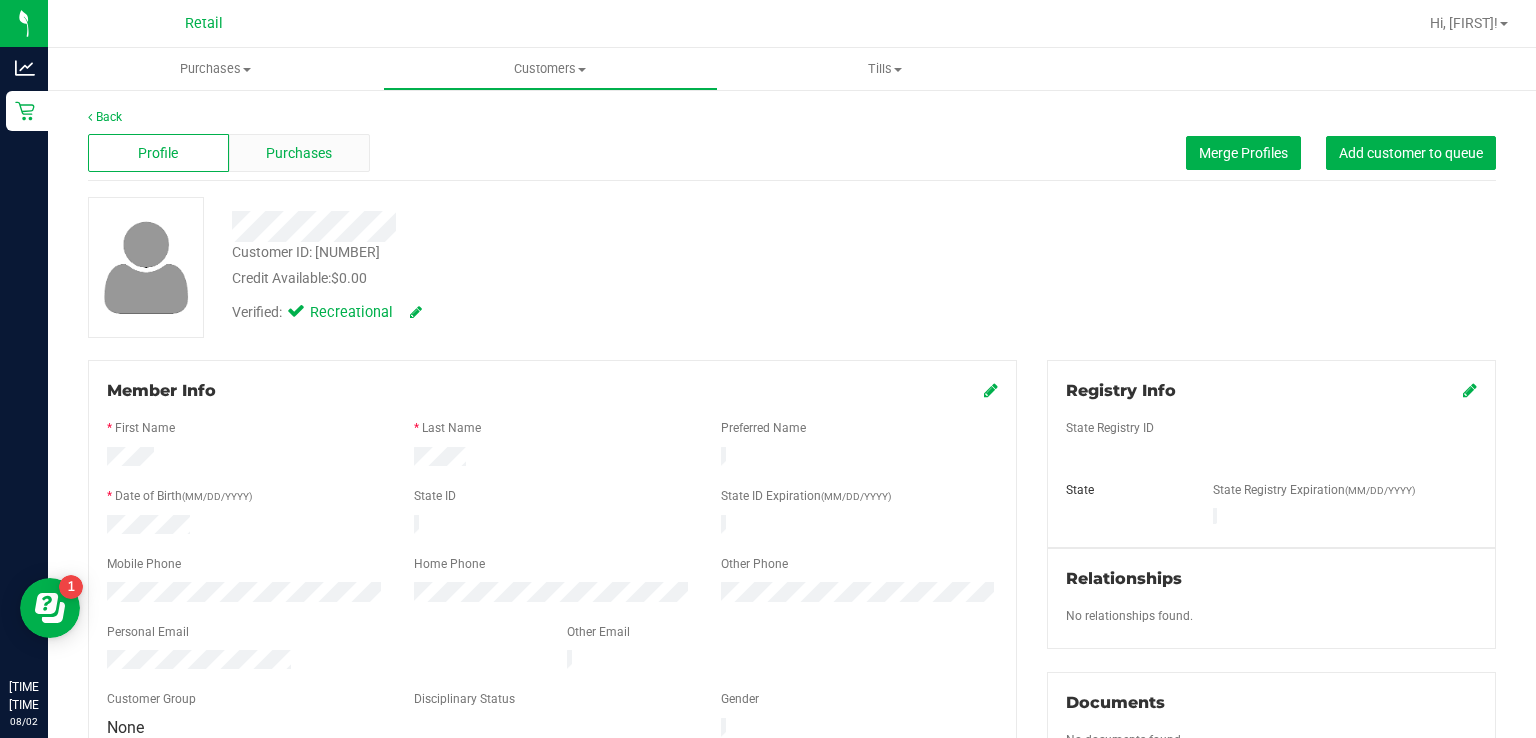 click on "Purchases" at bounding box center [299, 153] 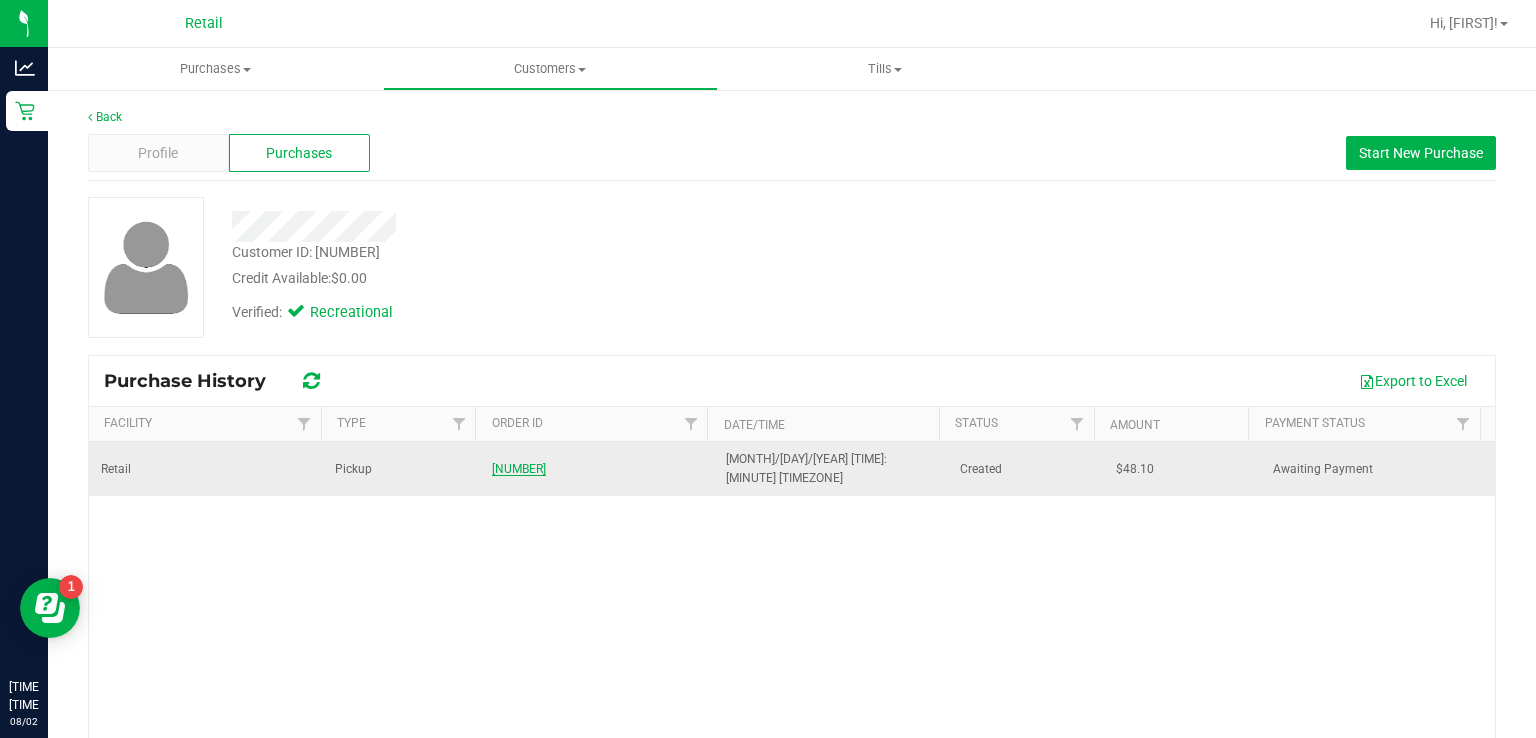click on "[NUMBER]" at bounding box center (519, 469) 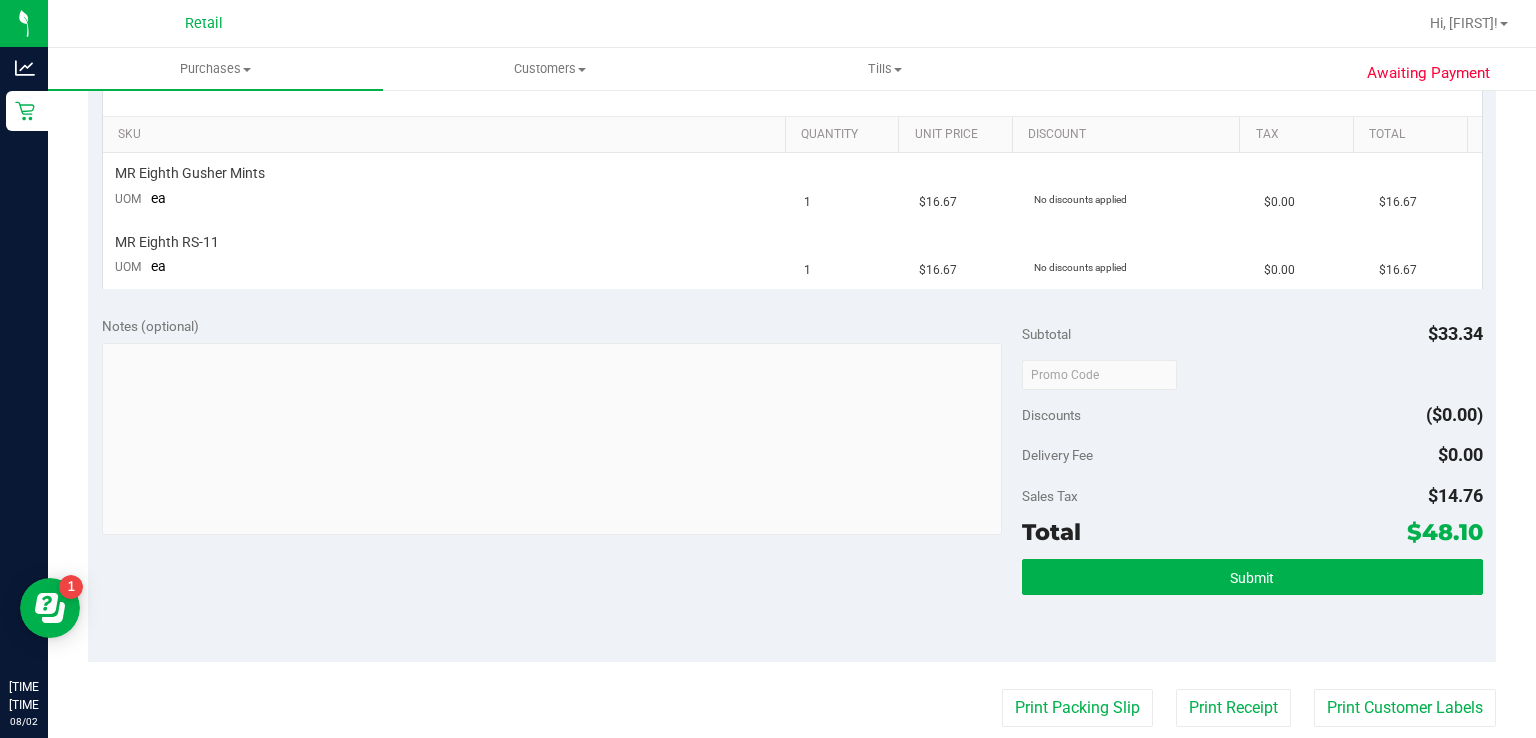 scroll, scrollTop: 480, scrollLeft: 0, axis: vertical 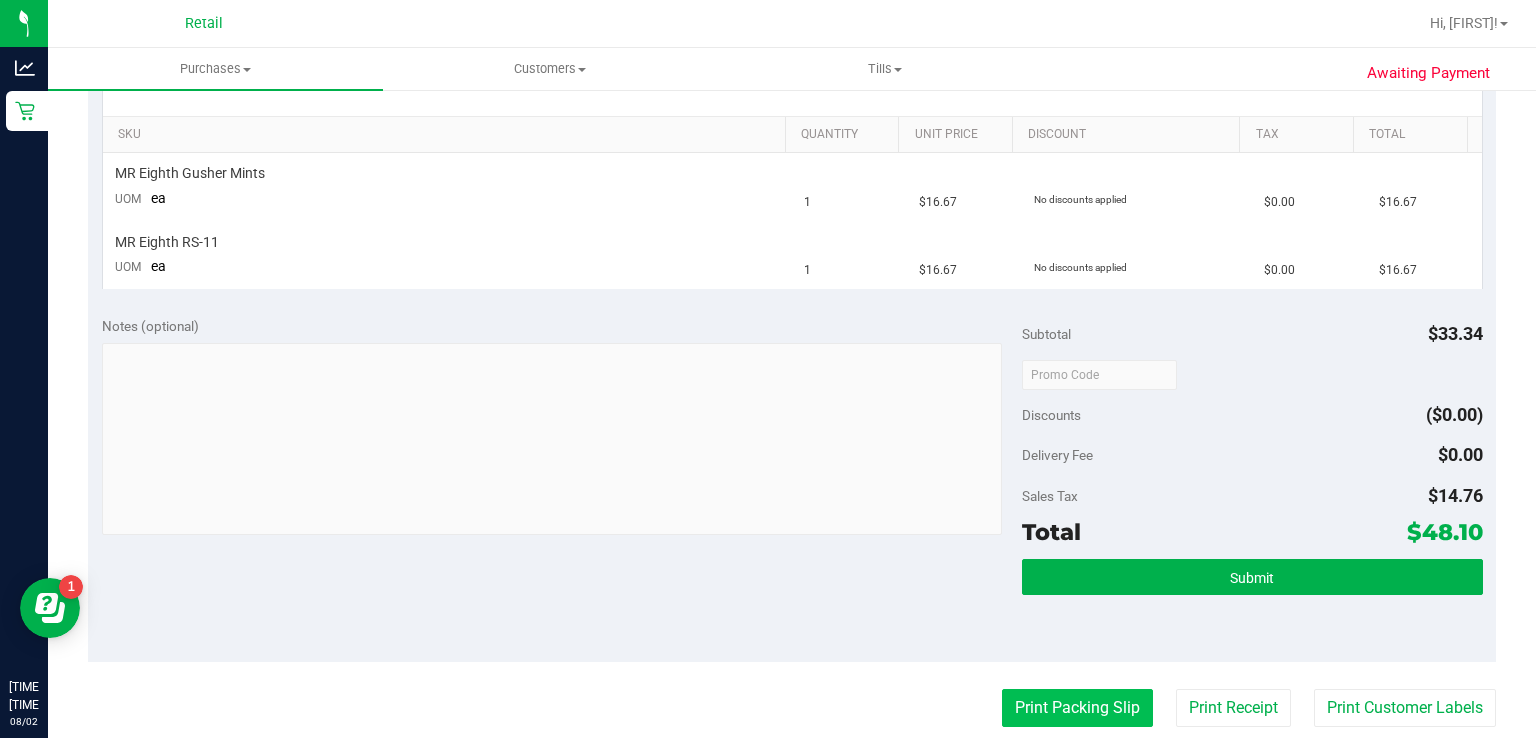 click on "Print Packing Slip" at bounding box center (1077, 708) 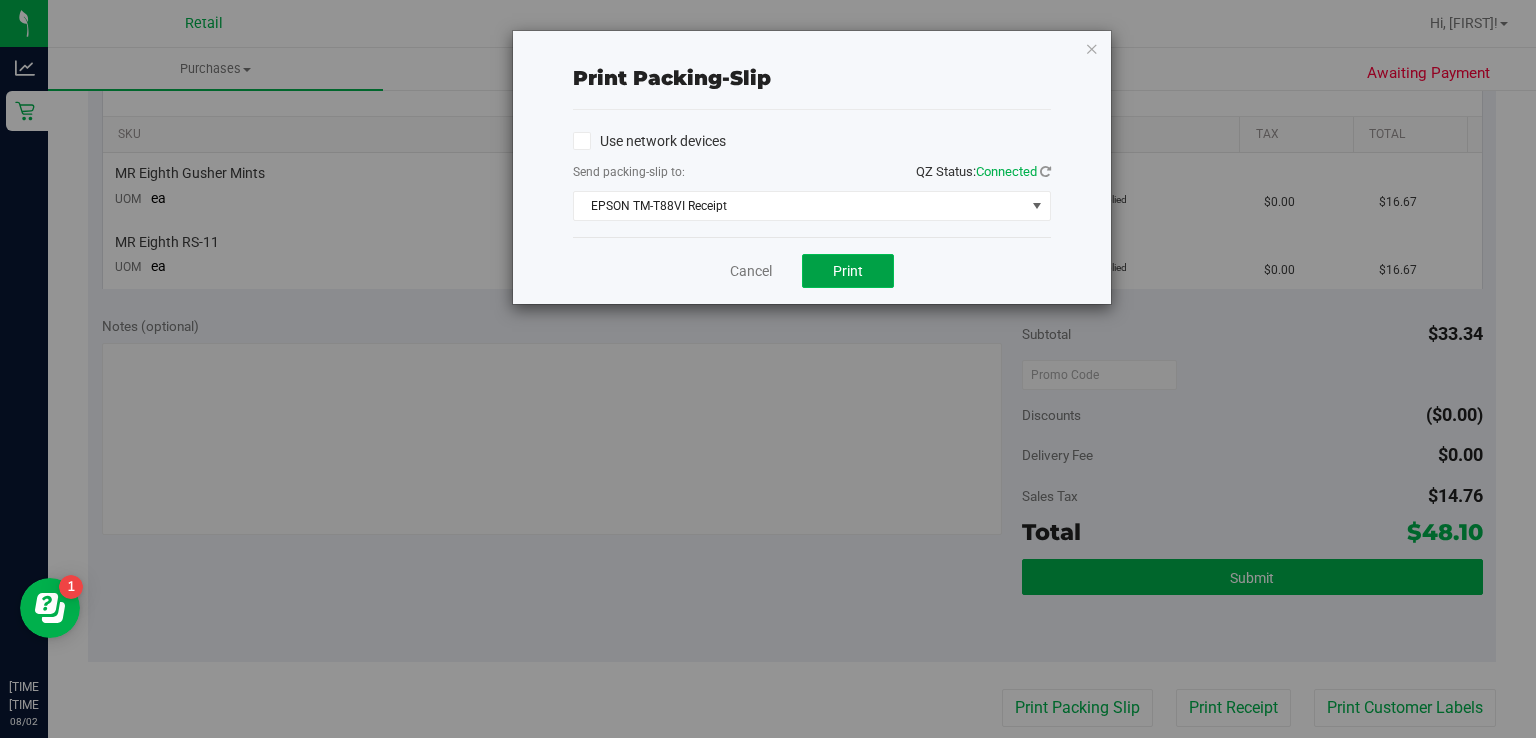 click on "Print" at bounding box center [848, 271] 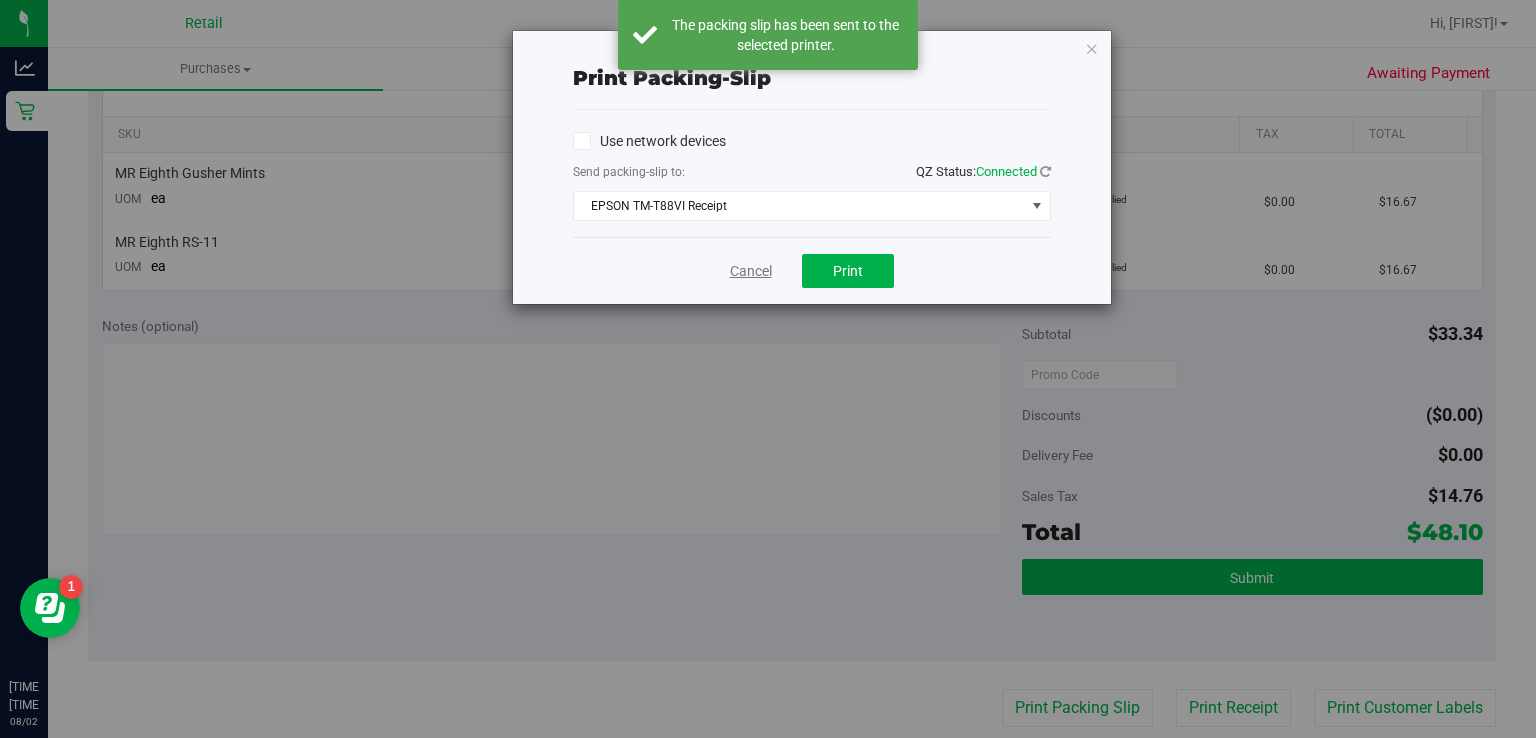 click on "Cancel" at bounding box center (751, 271) 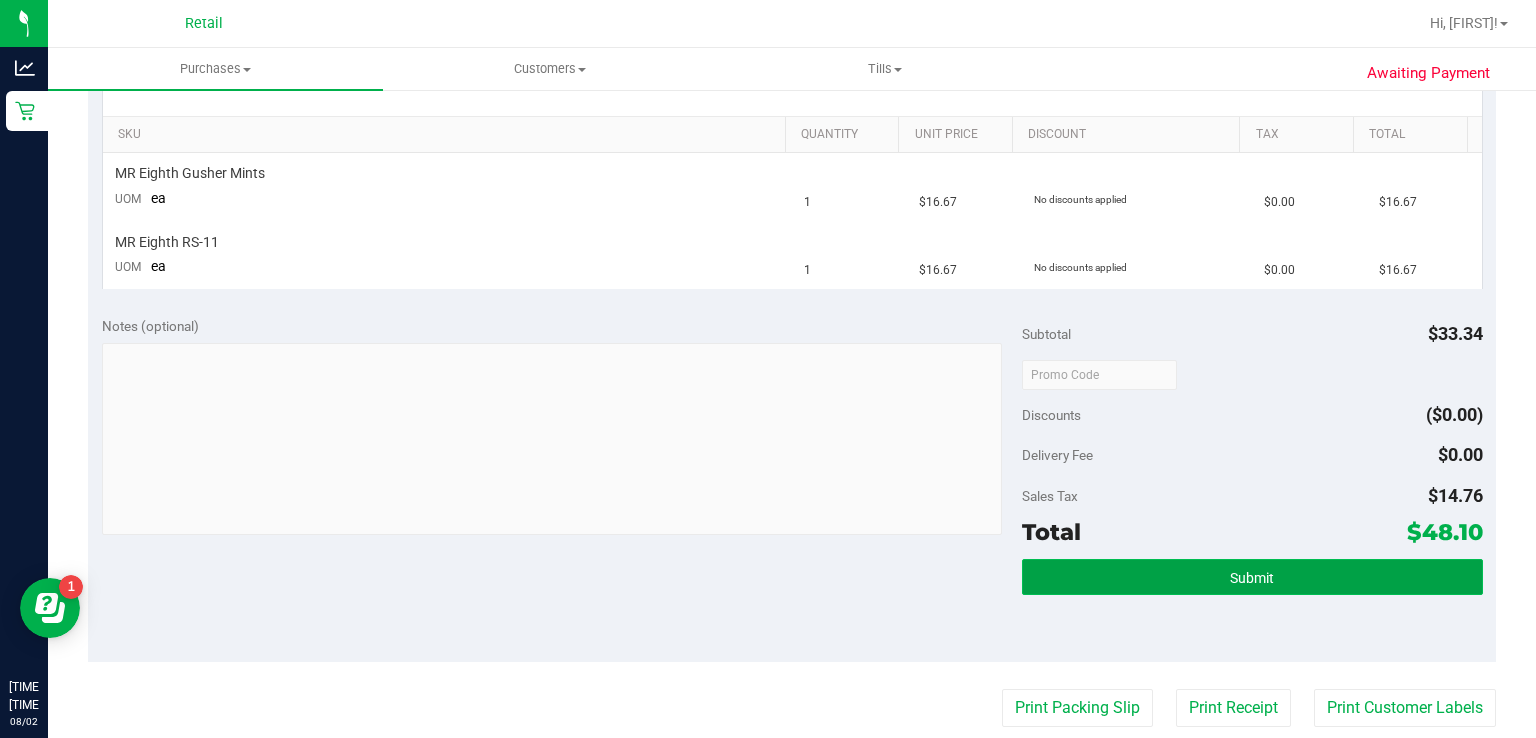 click on "Submit" at bounding box center [1252, 577] 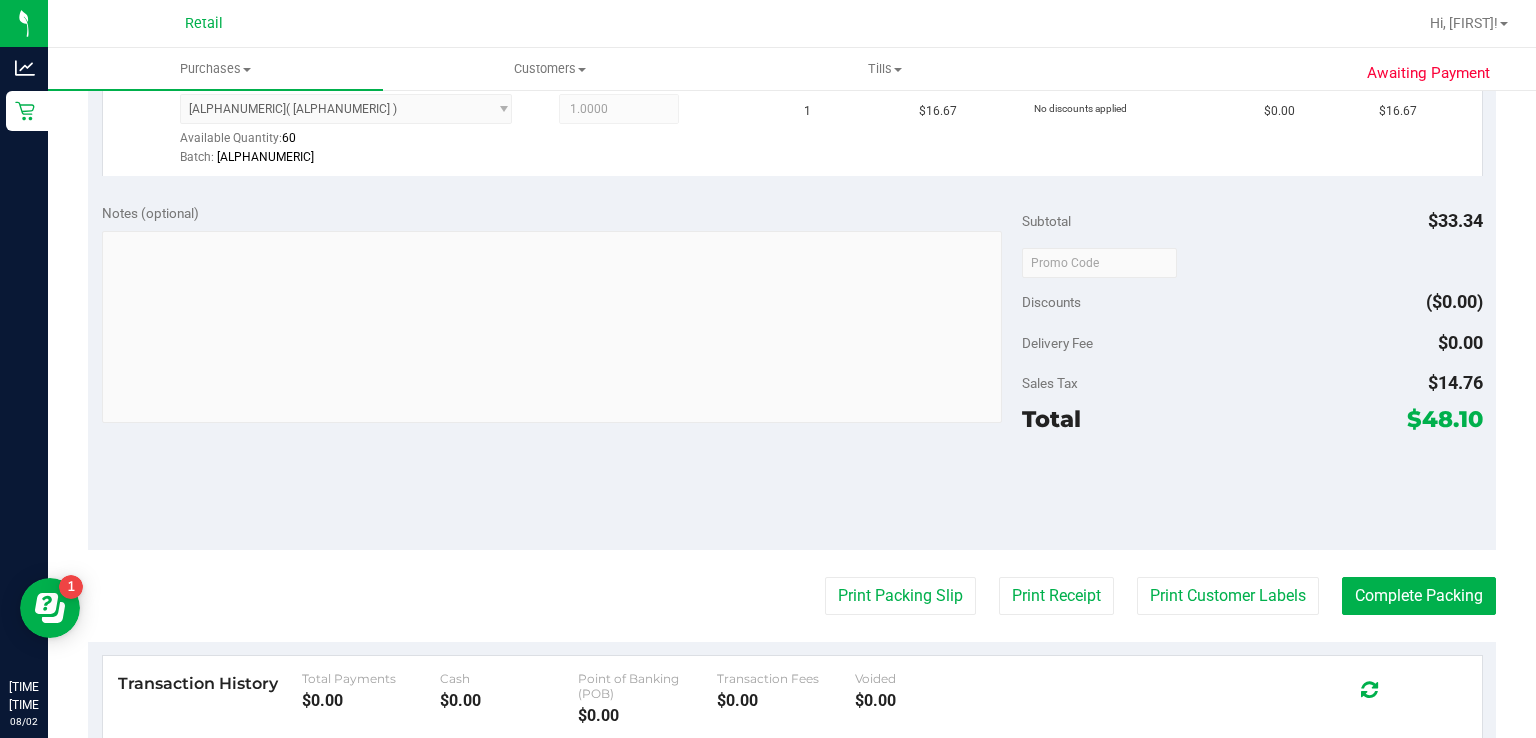 scroll, scrollTop: 702, scrollLeft: 0, axis: vertical 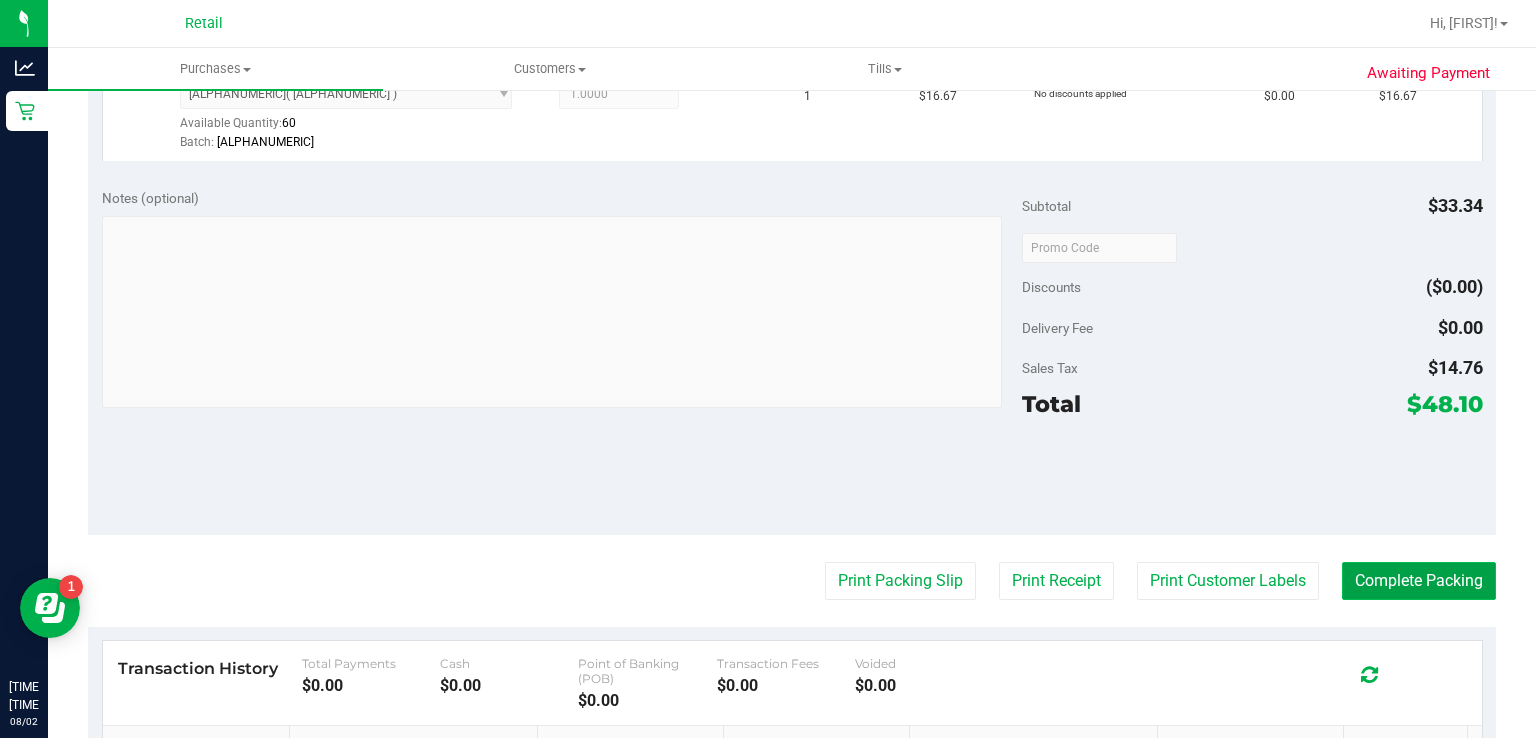 click on "Complete Packing" at bounding box center [1419, 581] 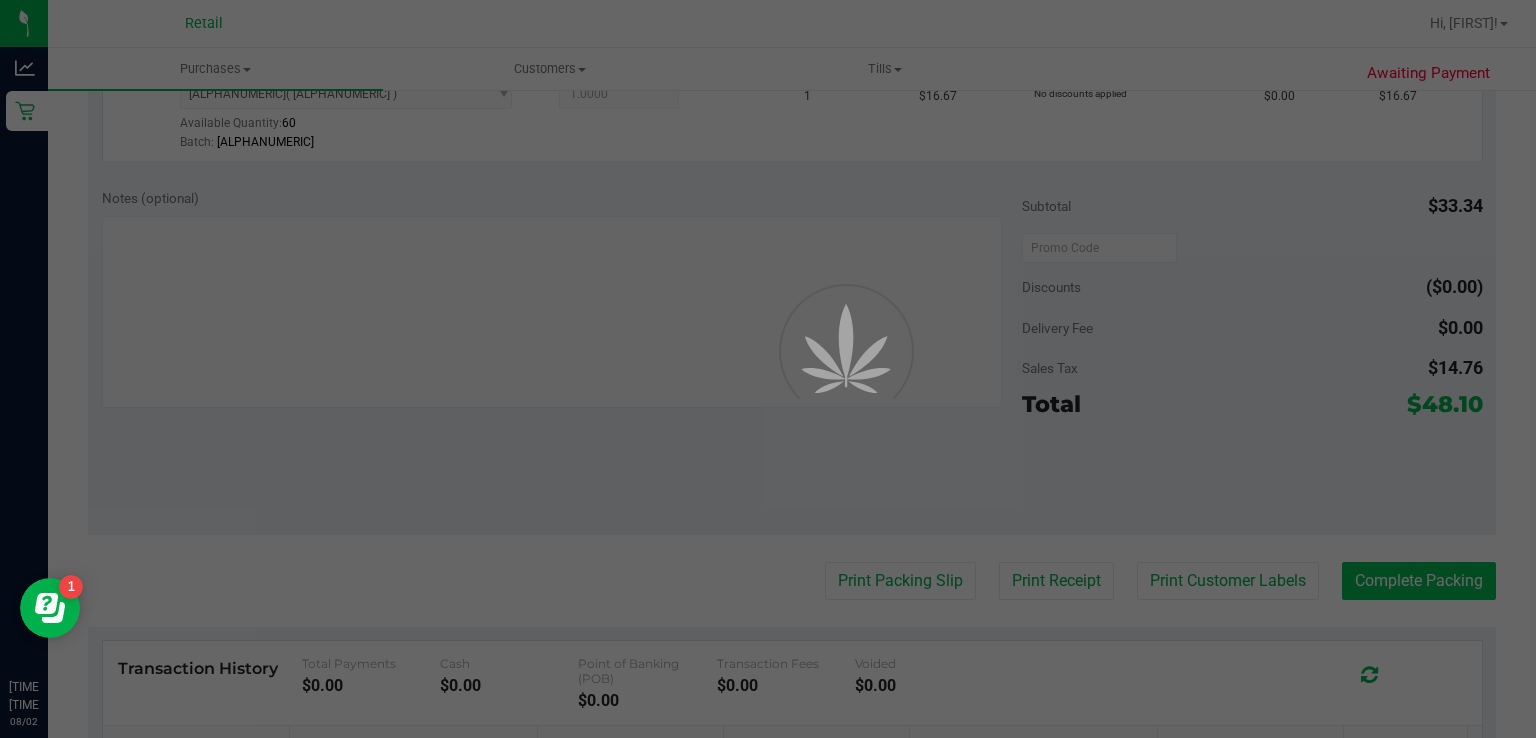 scroll, scrollTop: 0, scrollLeft: 0, axis: both 